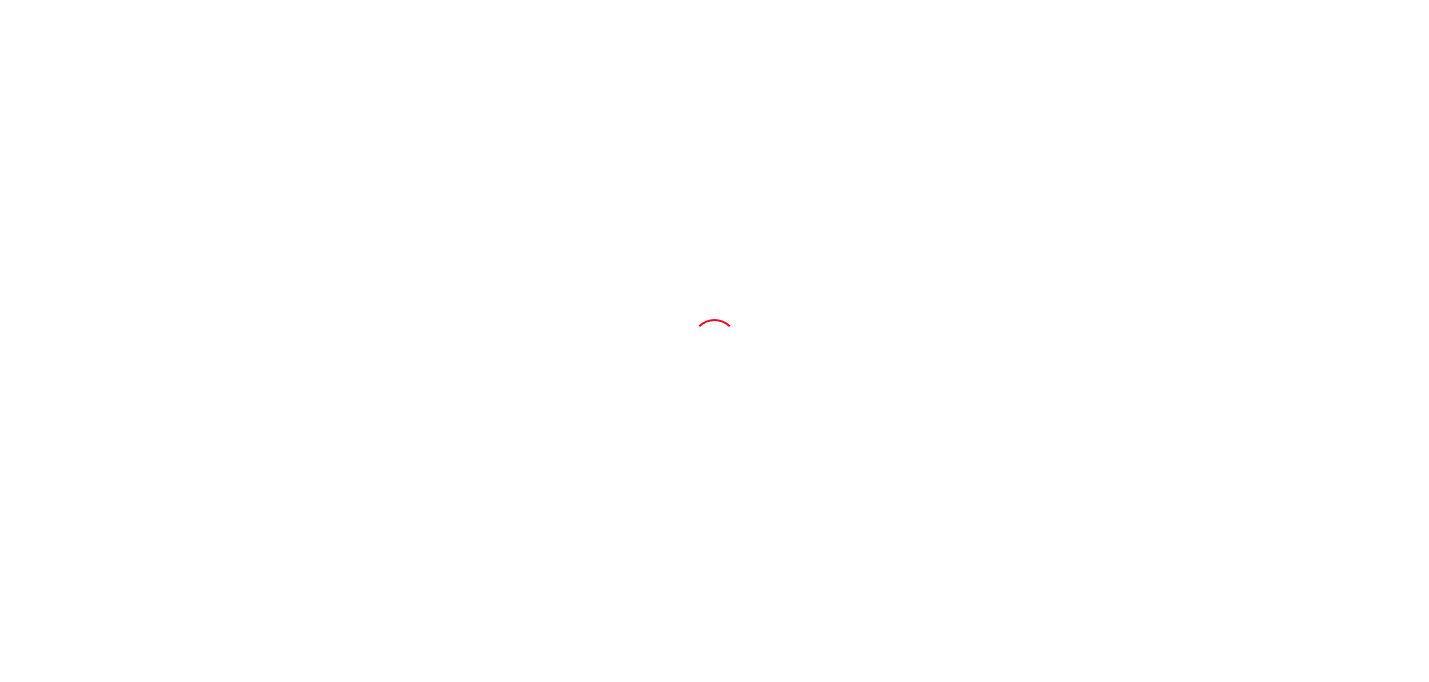 scroll, scrollTop: 0, scrollLeft: 0, axis: both 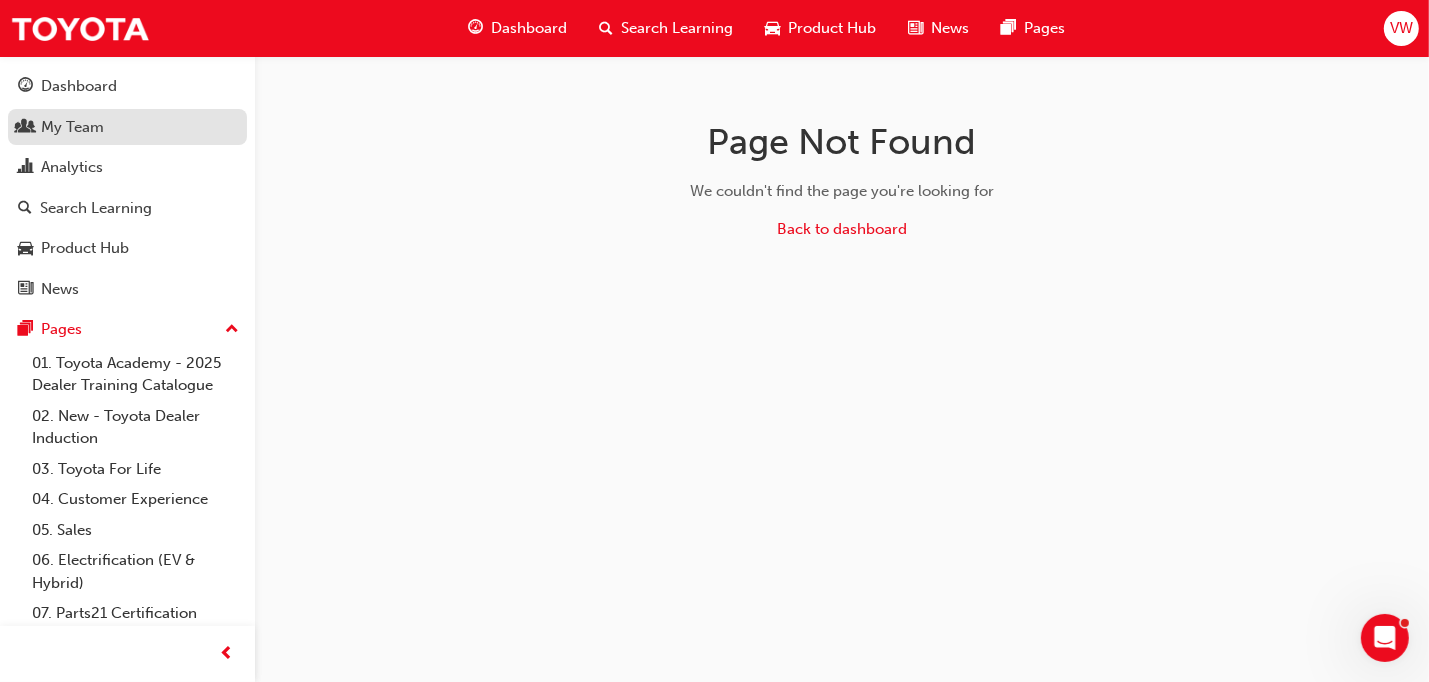 click on "My Team" at bounding box center (72, 127) 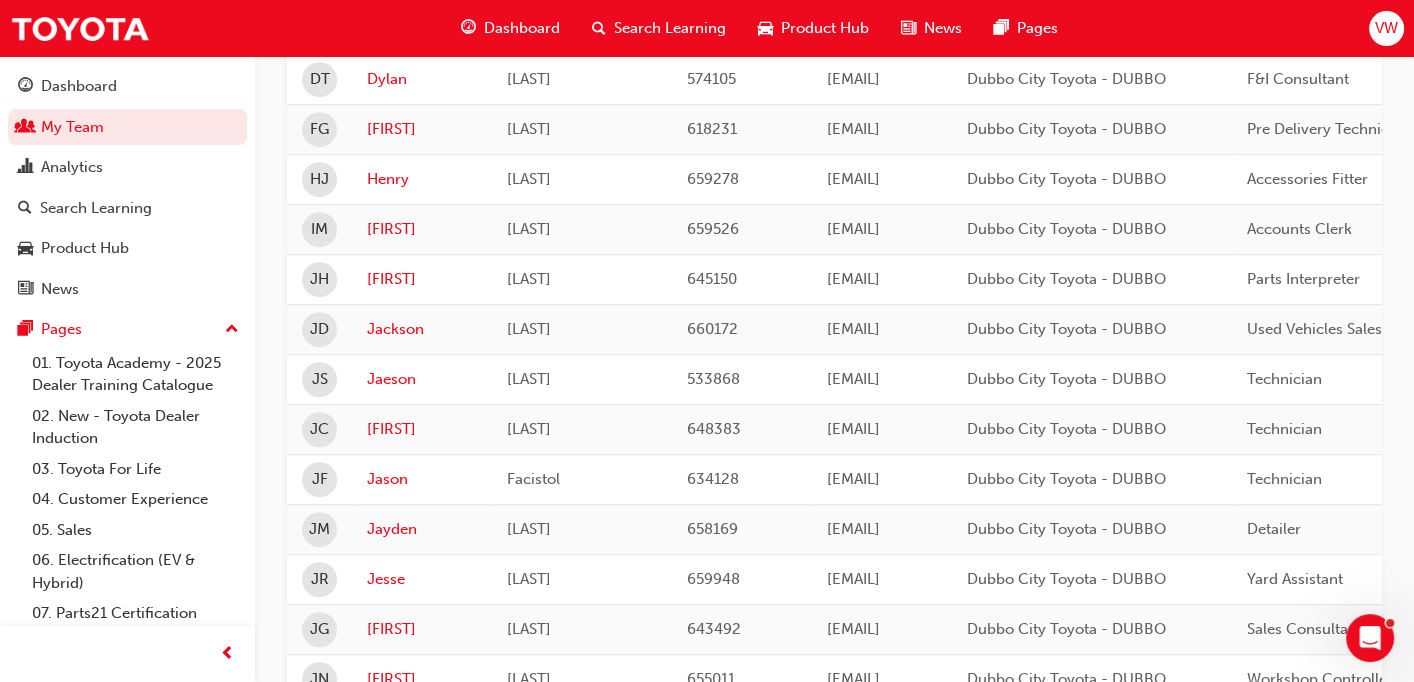 scroll, scrollTop: 1590, scrollLeft: 0, axis: vertical 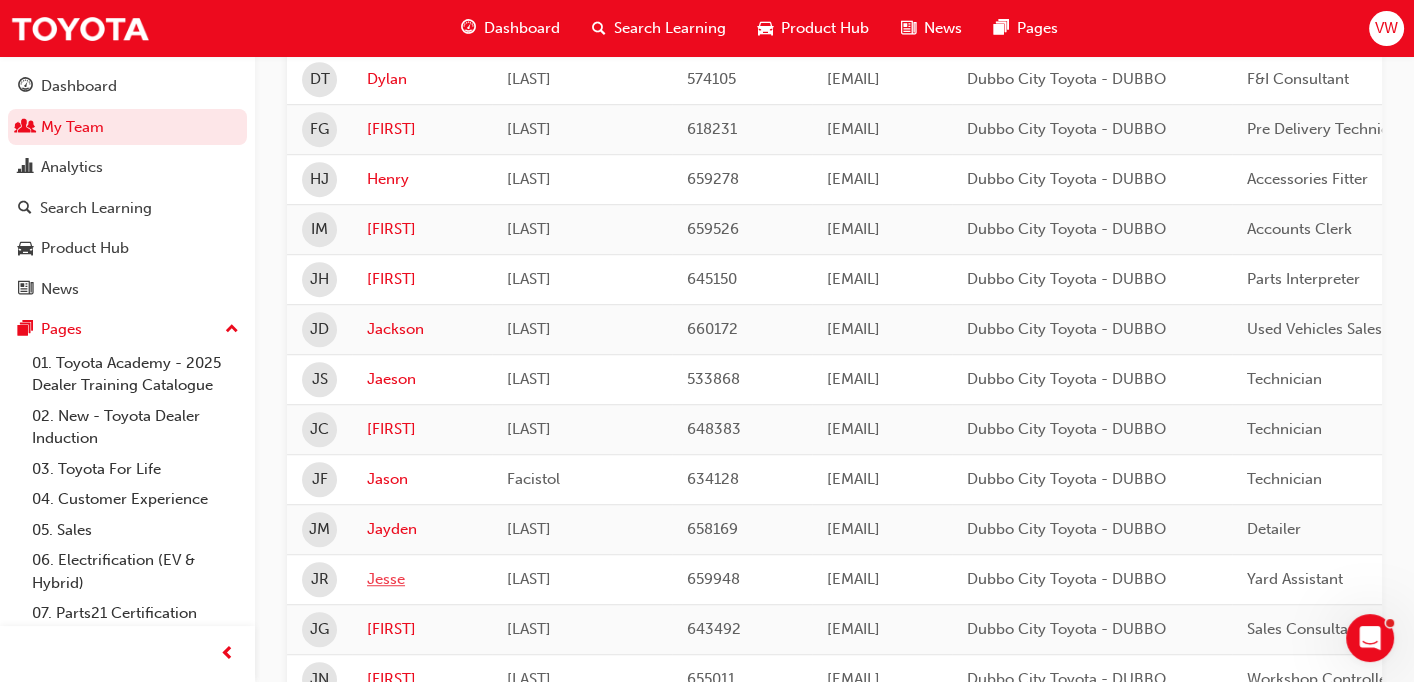 click on "Jesse" at bounding box center (422, 579) 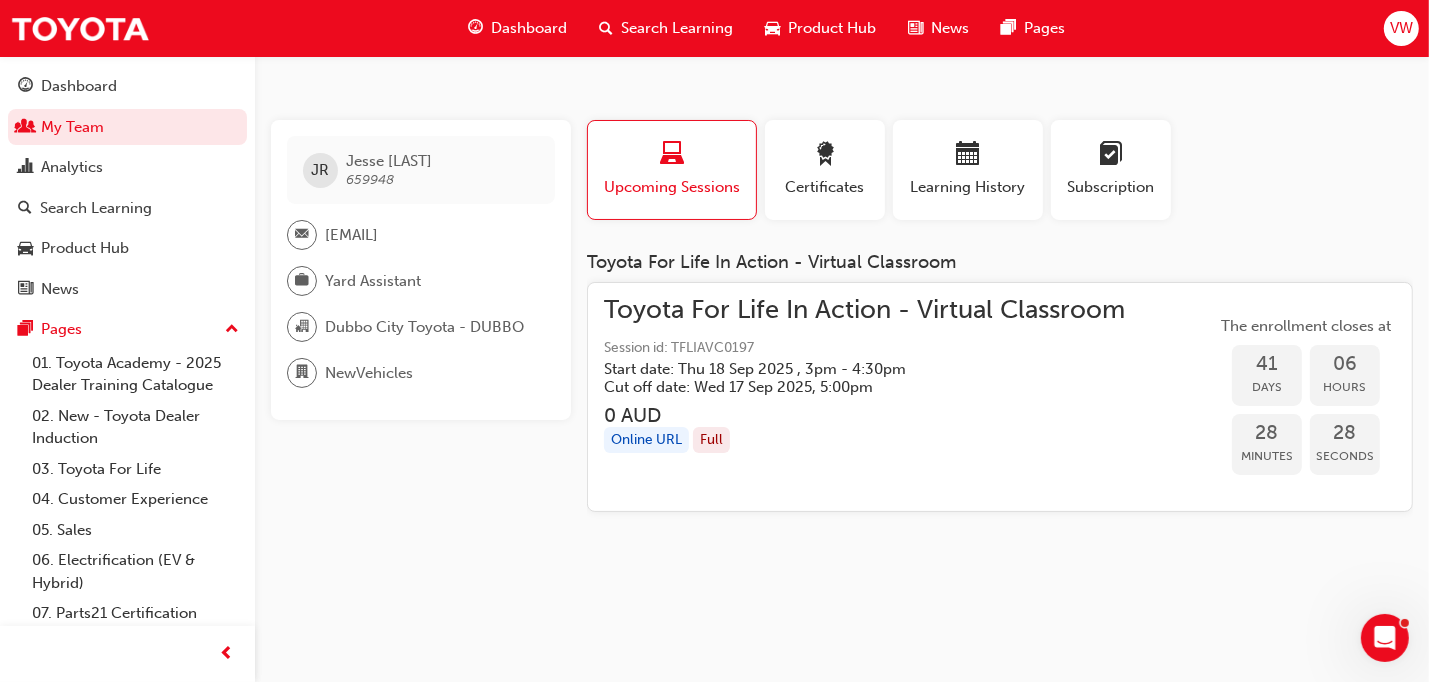 click on "Search Learning" at bounding box center [677, 28] 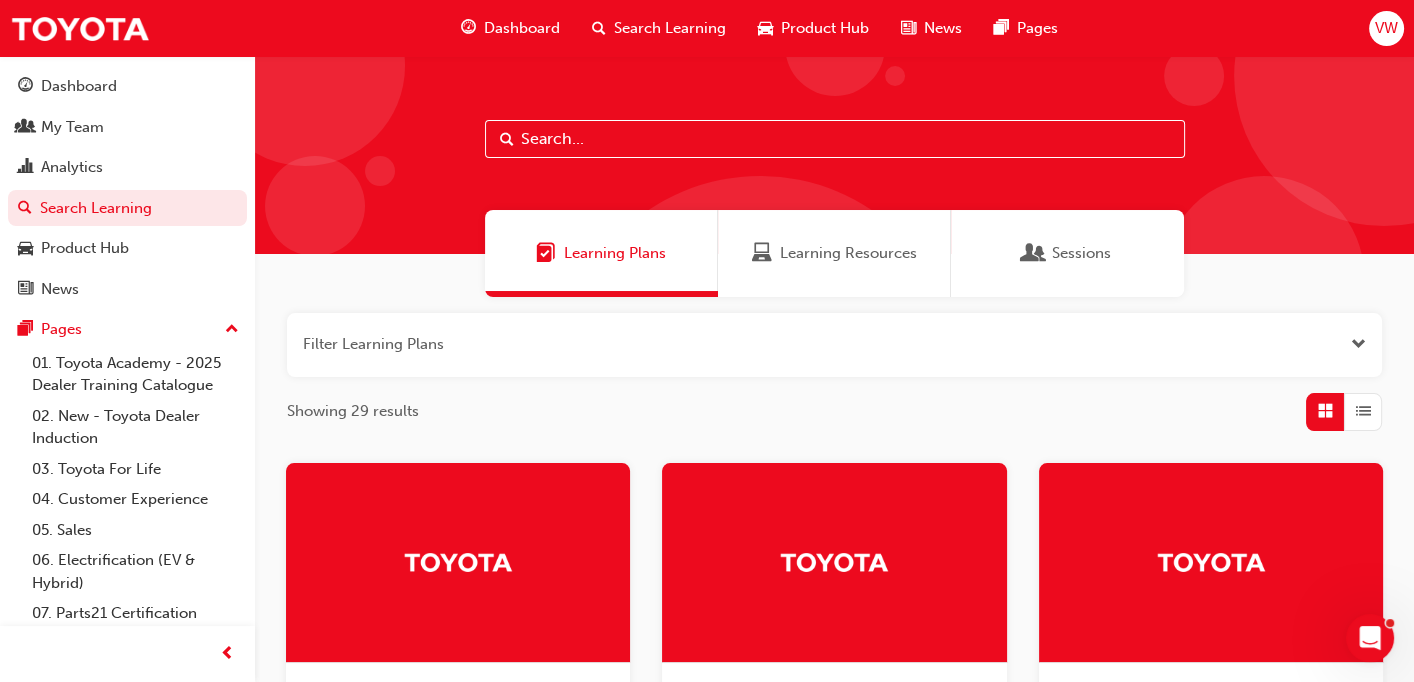 click on "Learning Resources" at bounding box center [848, 253] 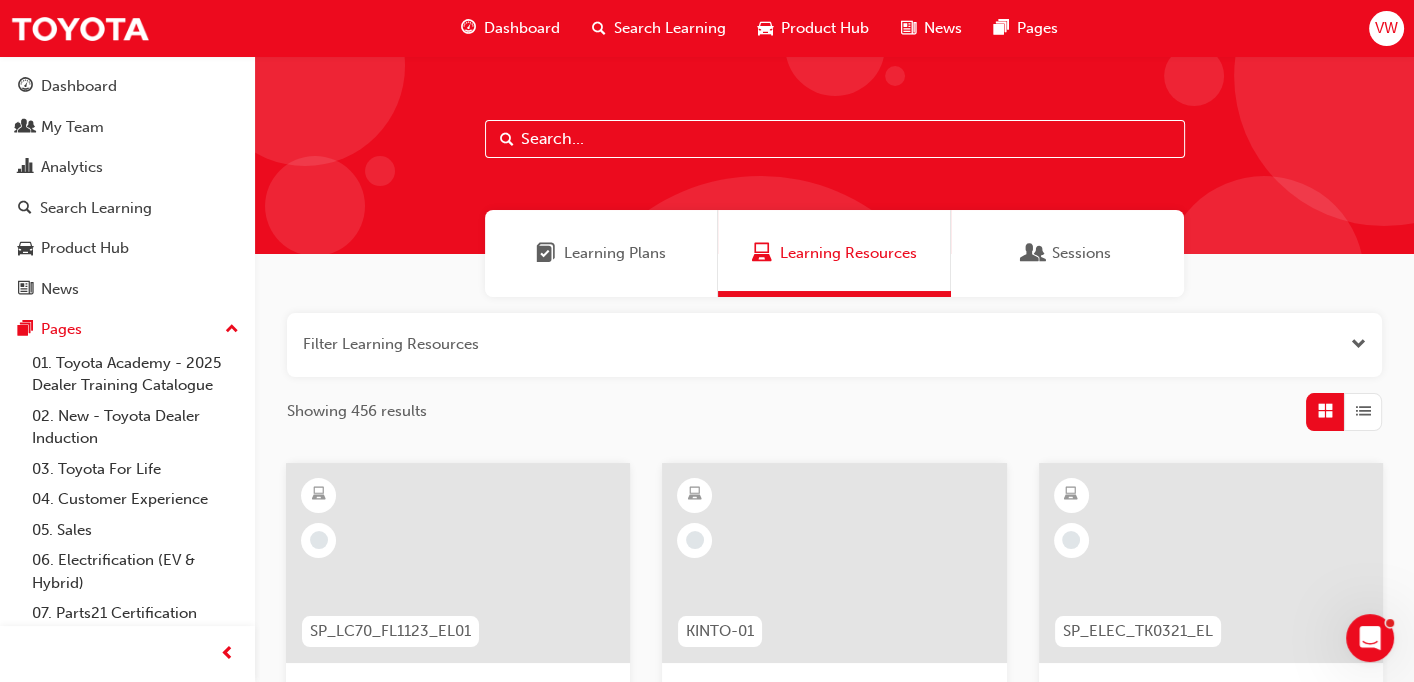 click at bounding box center (835, 139) 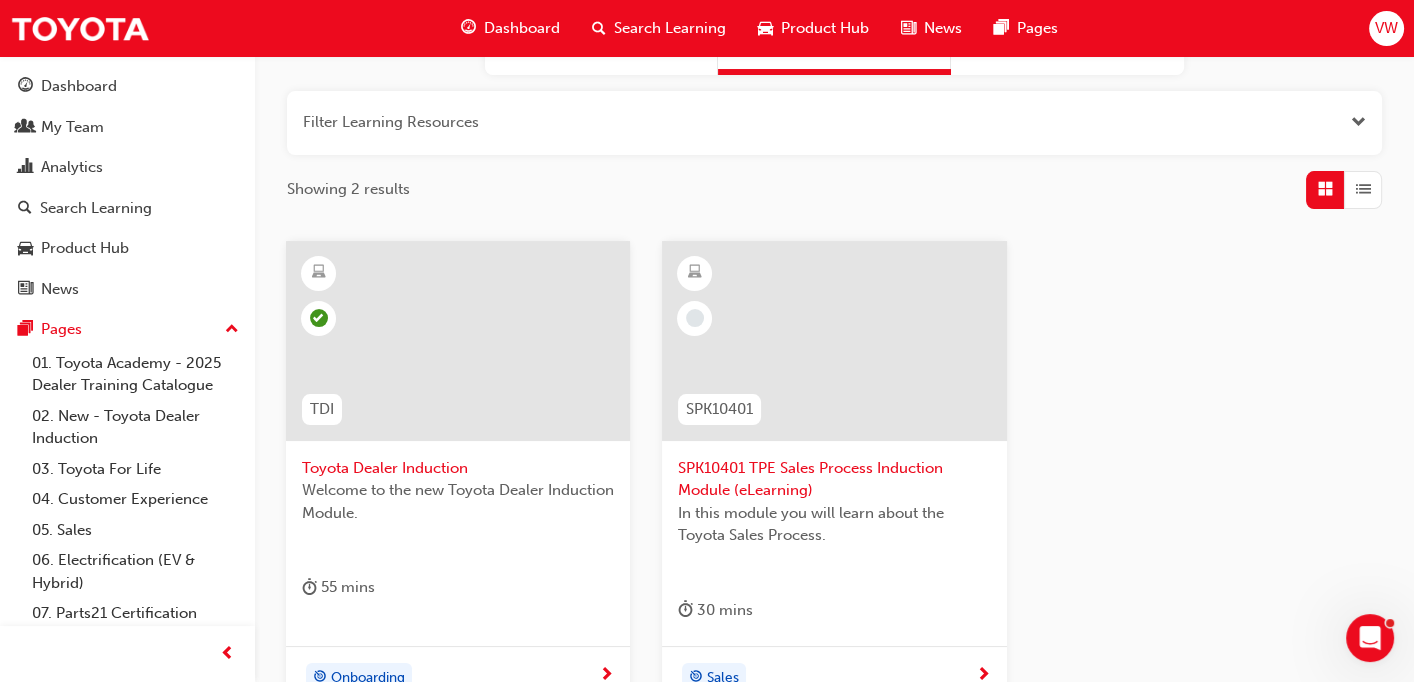 scroll, scrollTop: 223, scrollLeft: 0, axis: vertical 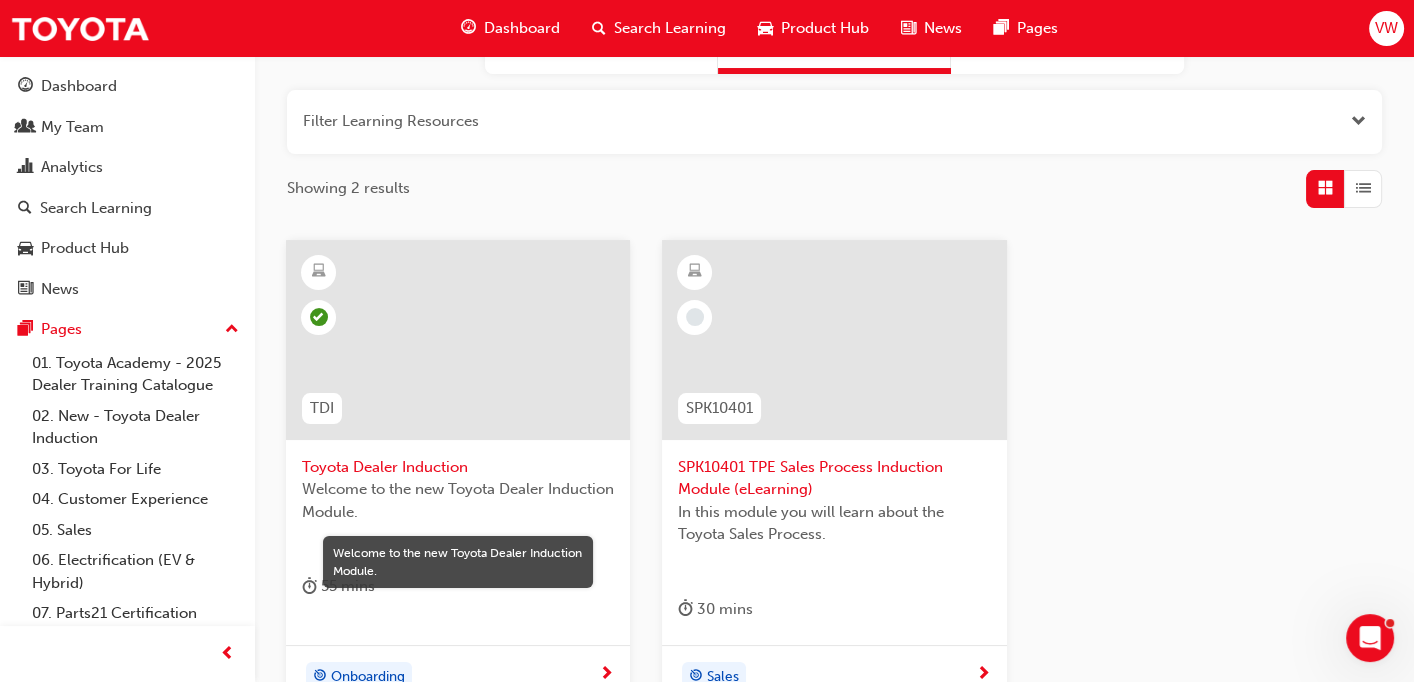 type on "induction" 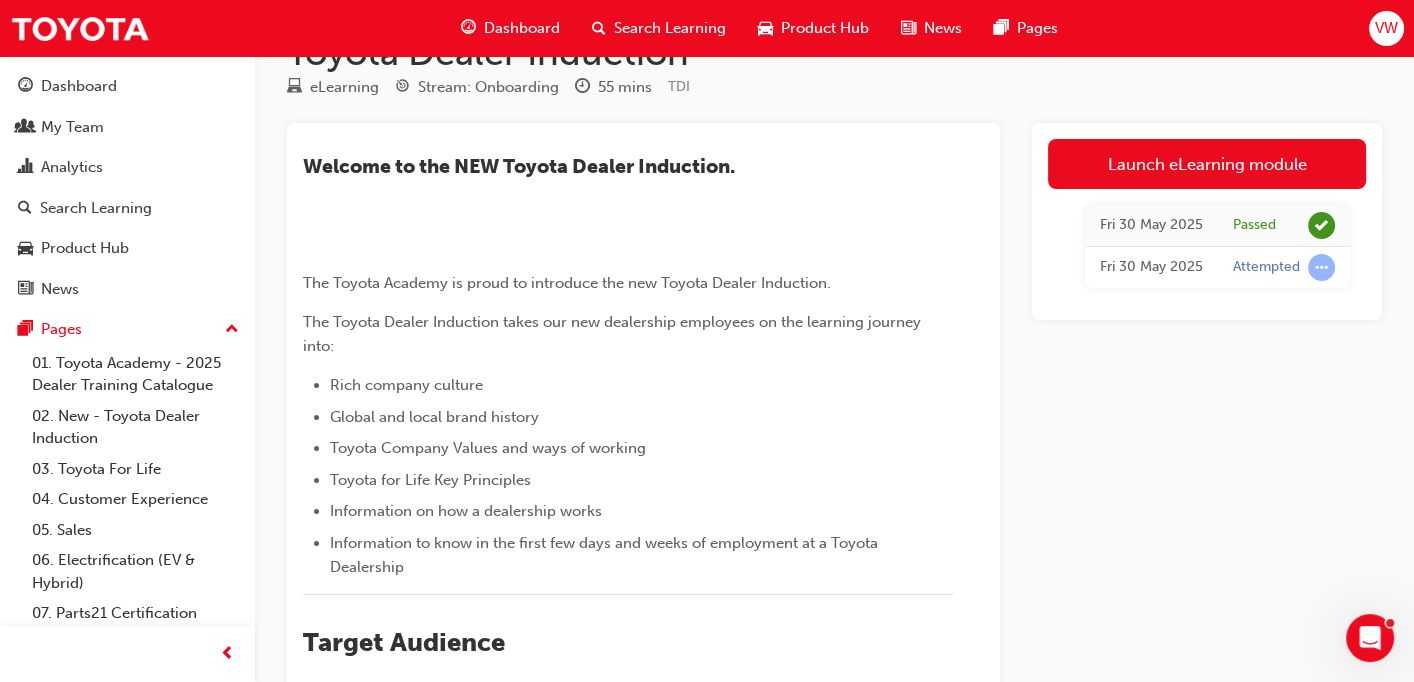 scroll, scrollTop: 0, scrollLeft: 0, axis: both 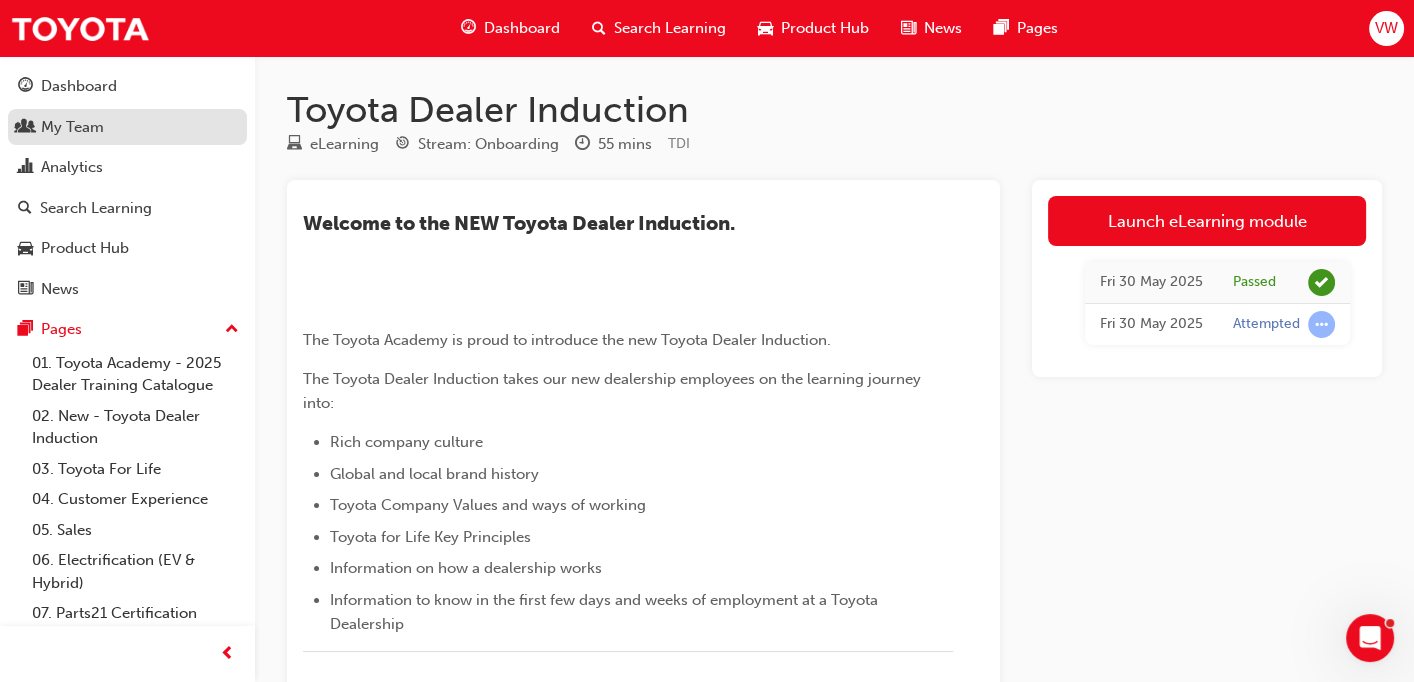 click on "My Team" at bounding box center (72, 127) 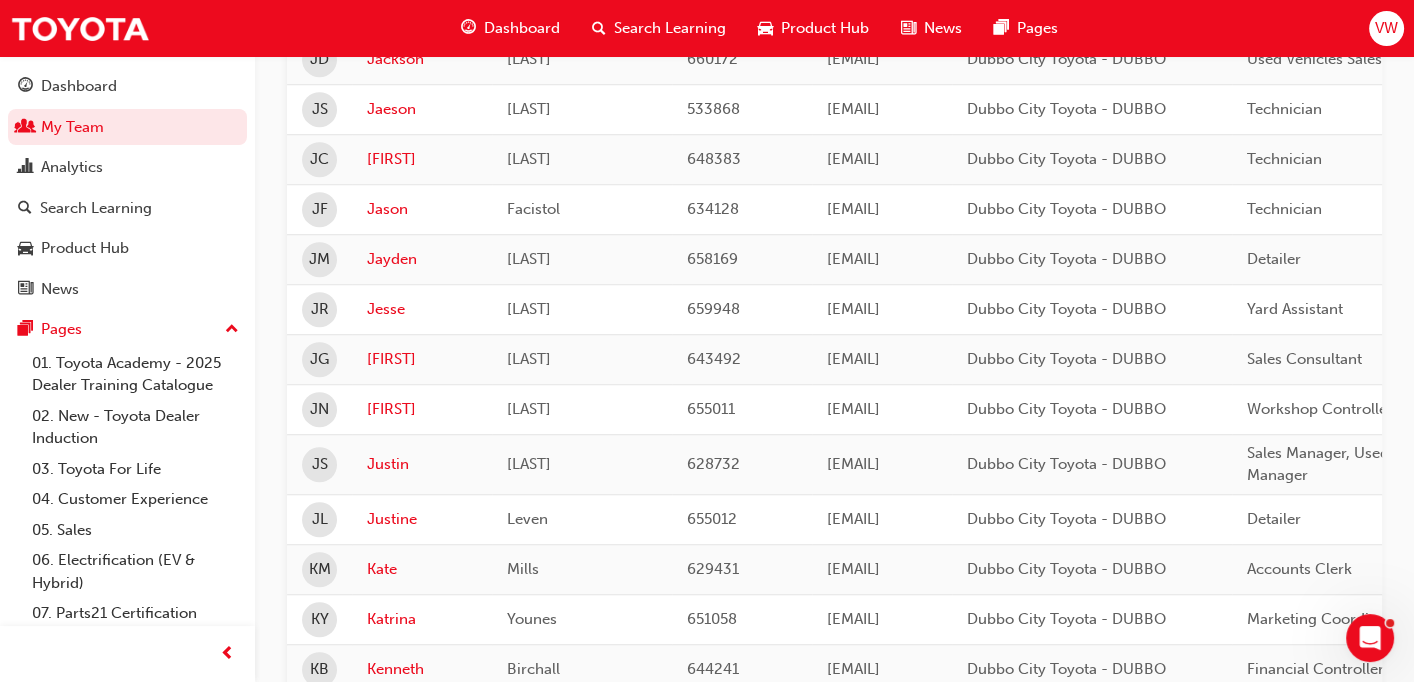 scroll, scrollTop: 1856, scrollLeft: 0, axis: vertical 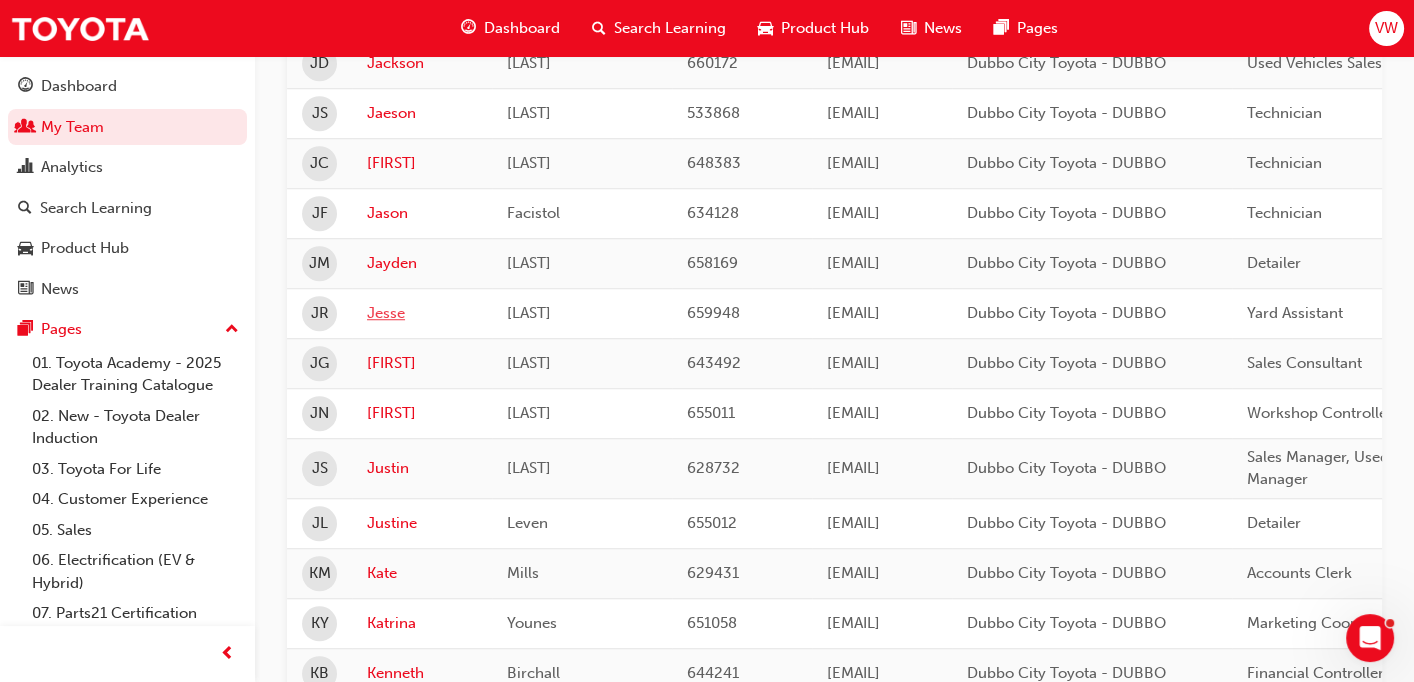click on "Jesse" at bounding box center [422, 313] 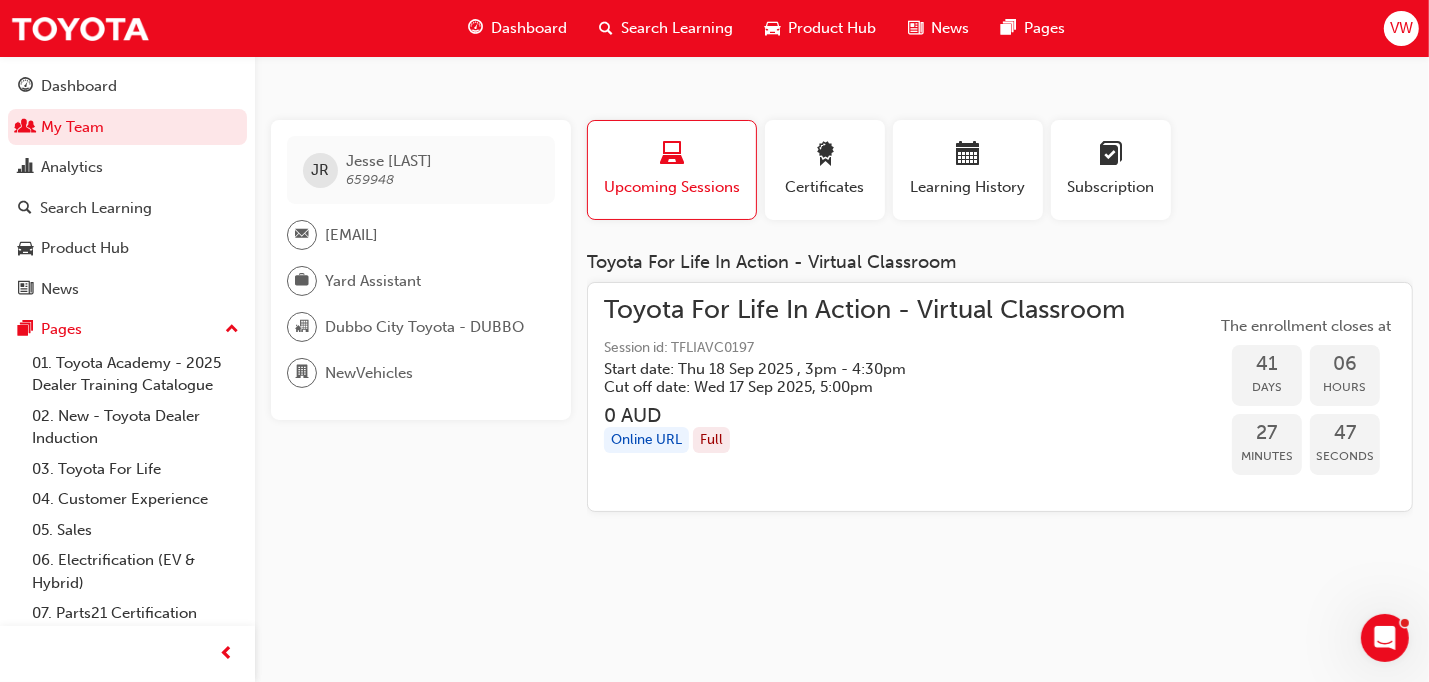 click on "Dashboard" at bounding box center (529, 28) 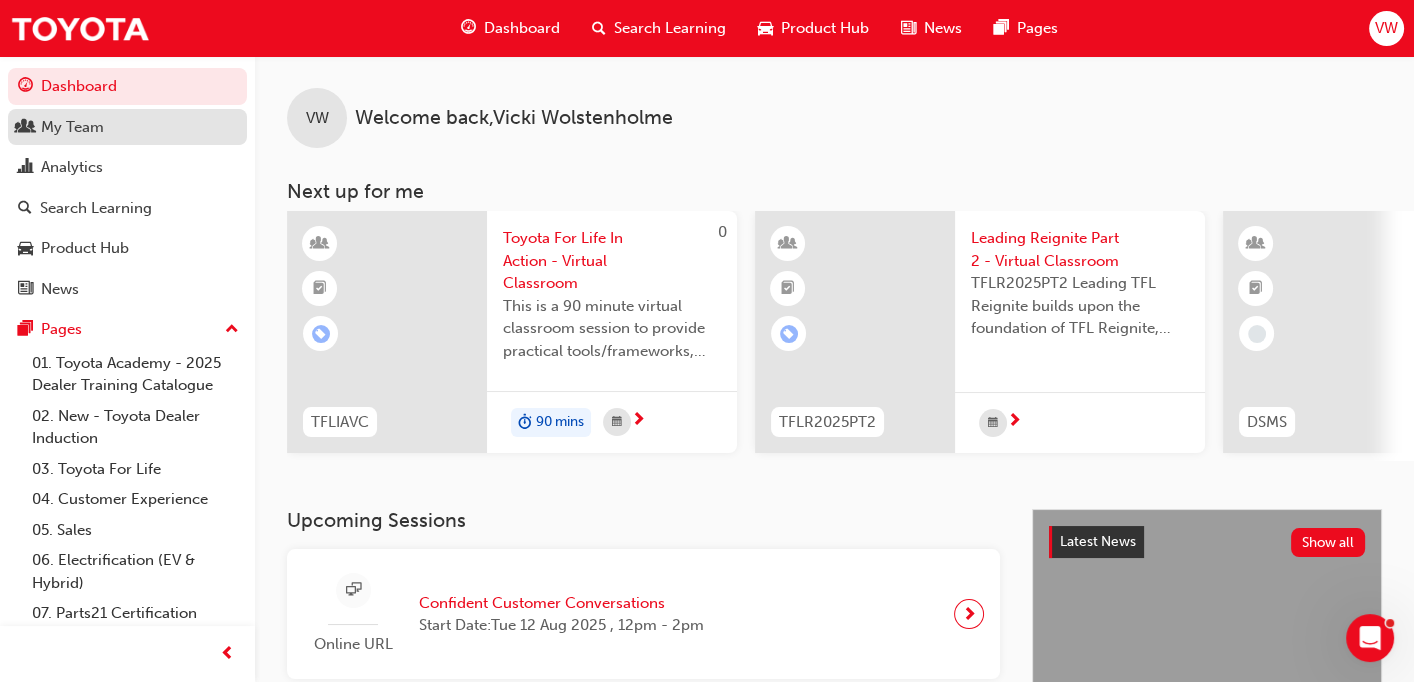 click on "My Team" at bounding box center (72, 127) 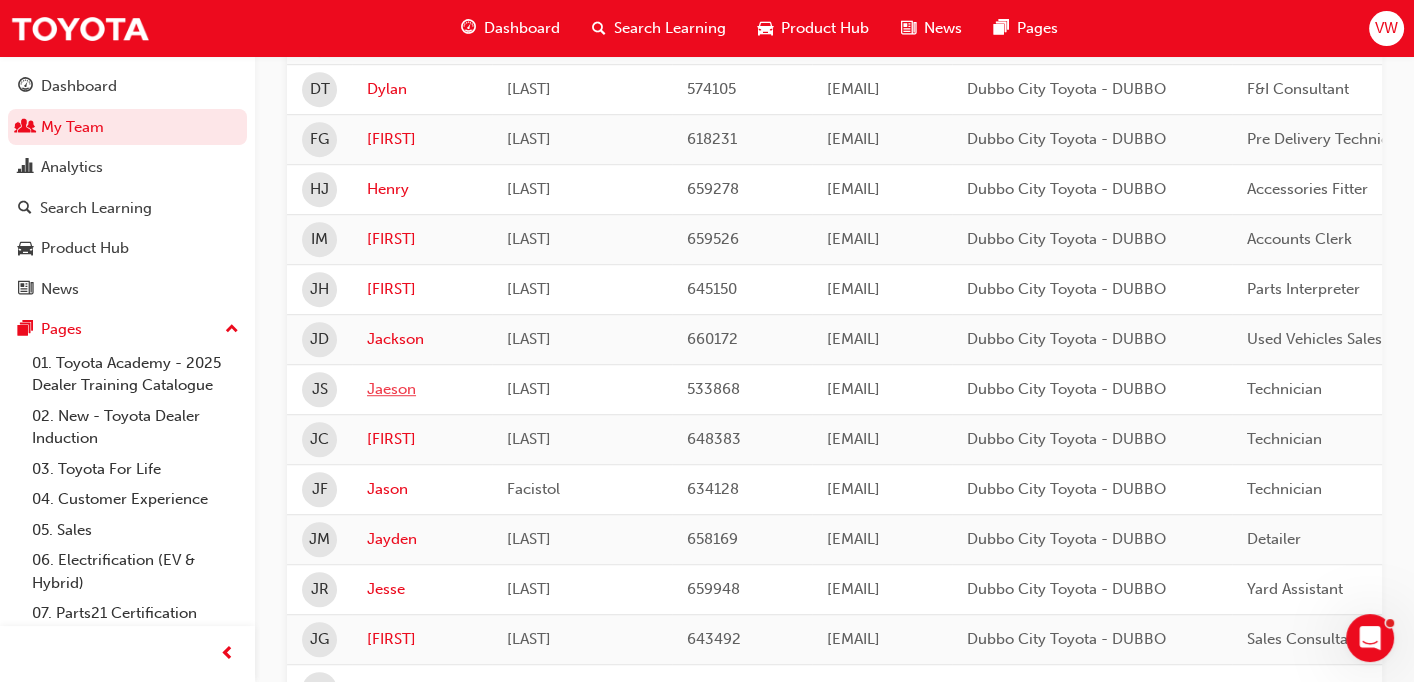 scroll, scrollTop: 1582, scrollLeft: 0, axis: vertical 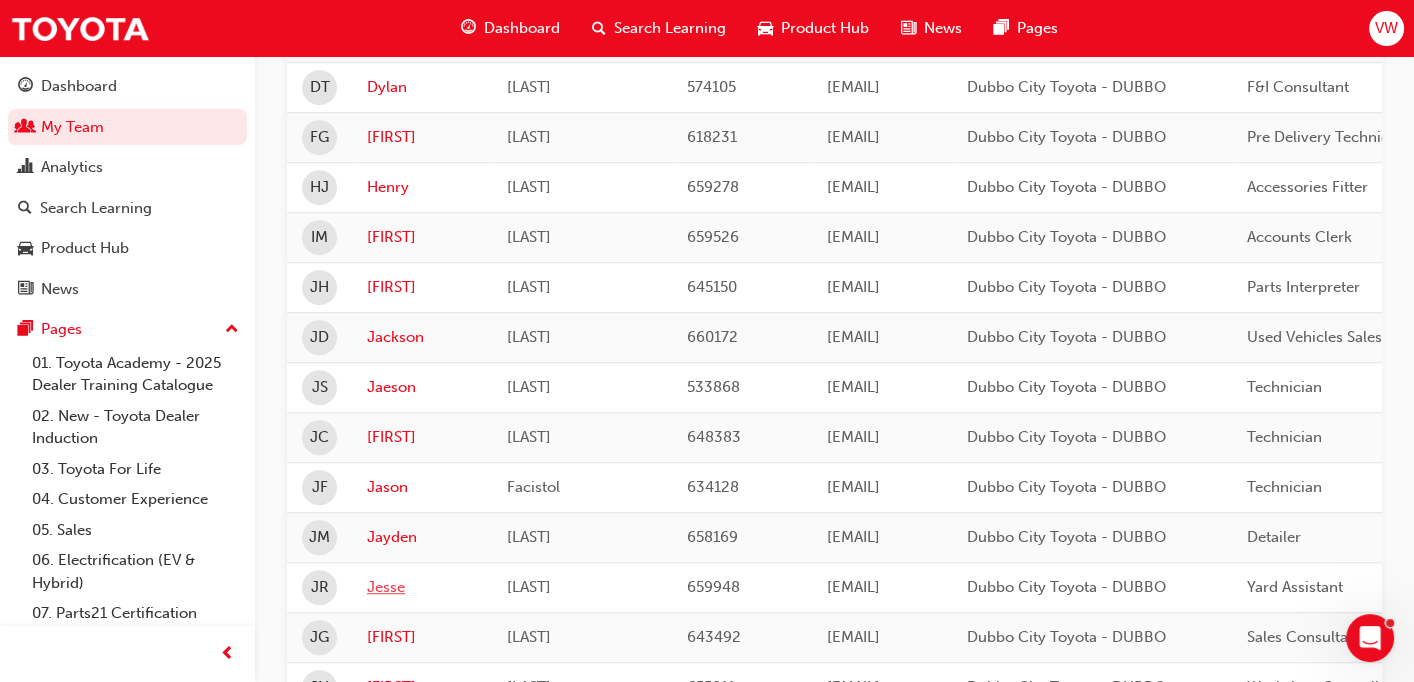 click on "Jesse" at bounding box center [422, 587] 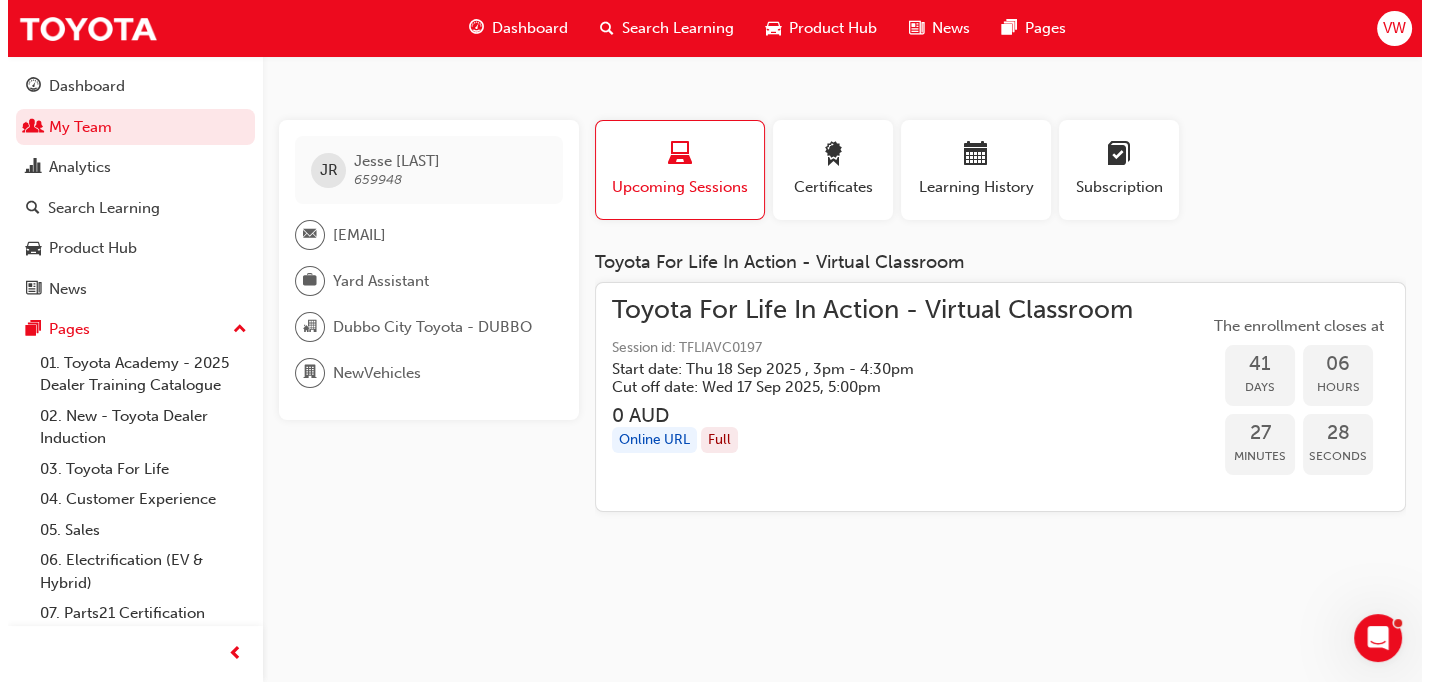 scroll, scrollTop: 0, scrollLeft: 0, axis: both 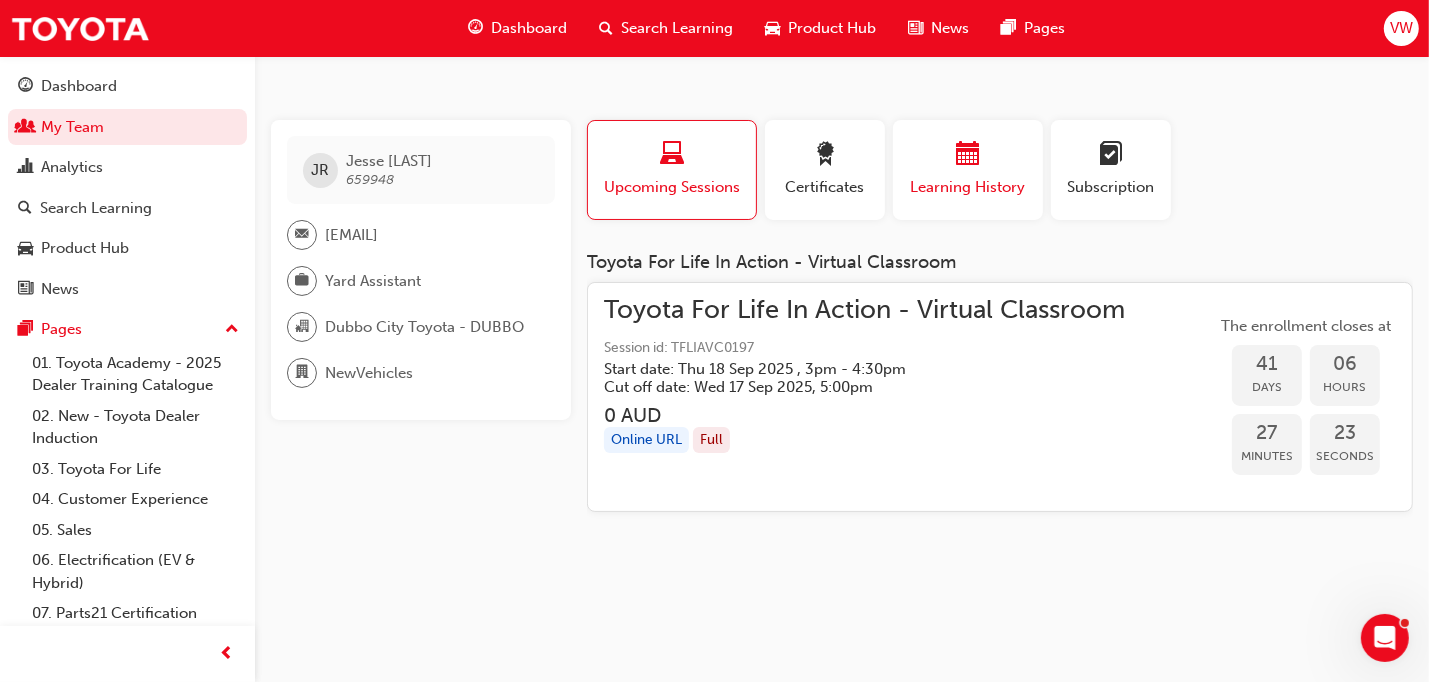 click on "Learning History" at bounding box center (968, 170) 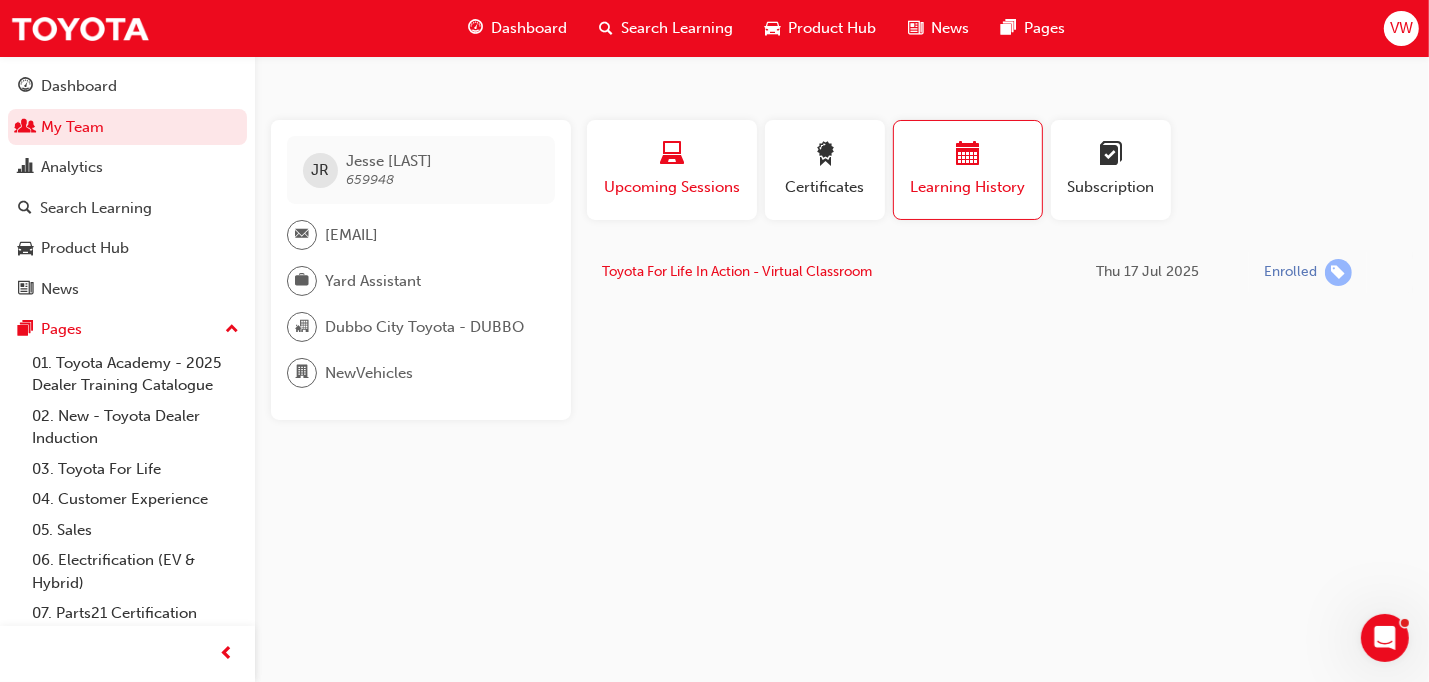 click on "Upcoming Sessions" at bounding box center (672, 187) 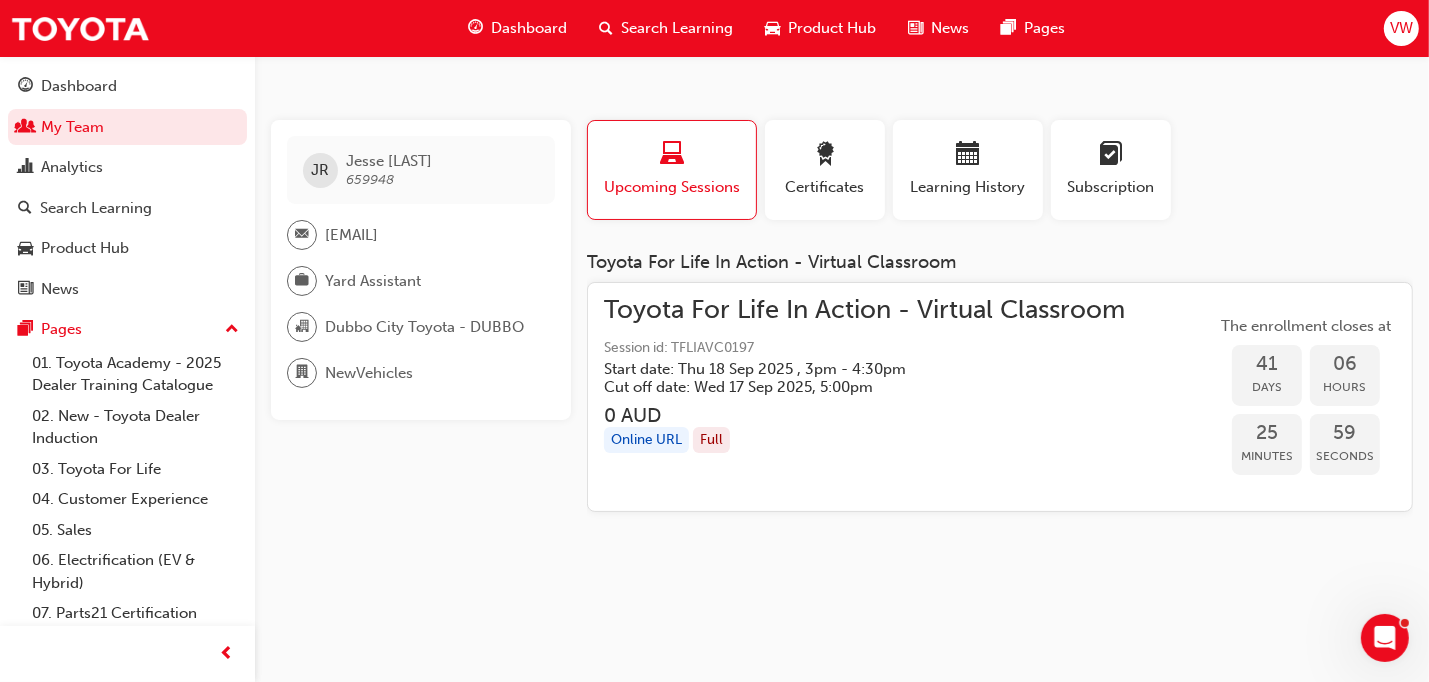 click on "VW" at bounding box center (1401, 28) 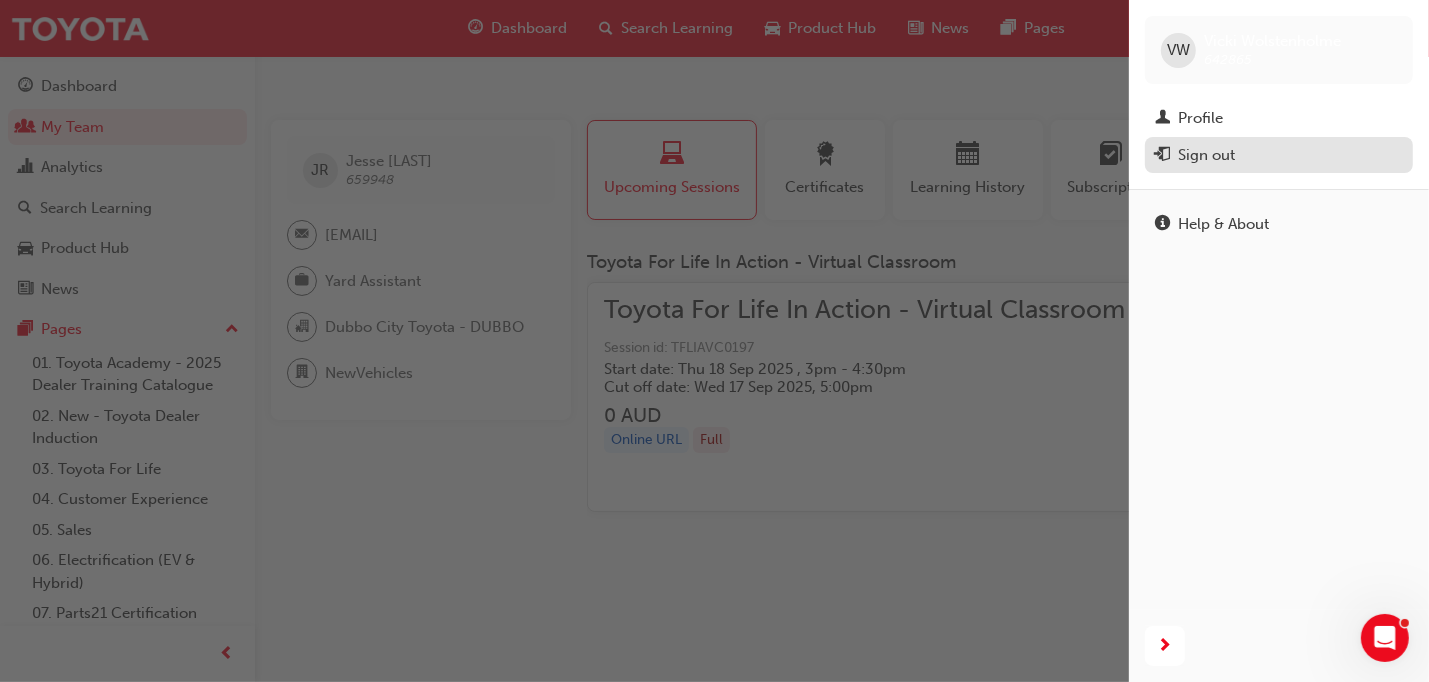click on "Sign out" at bounding box center (1206, 155) 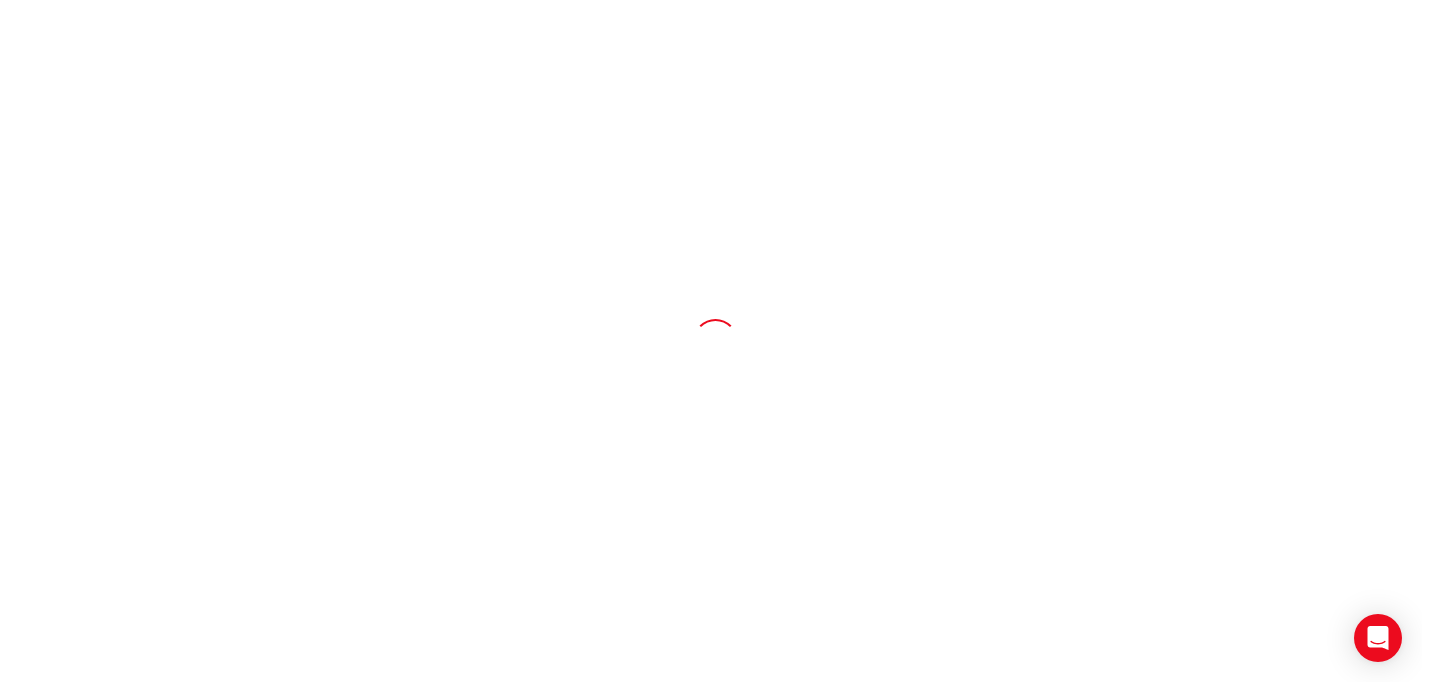 scroll, scrollTop: 0, scrollLeft: 0, axis: both 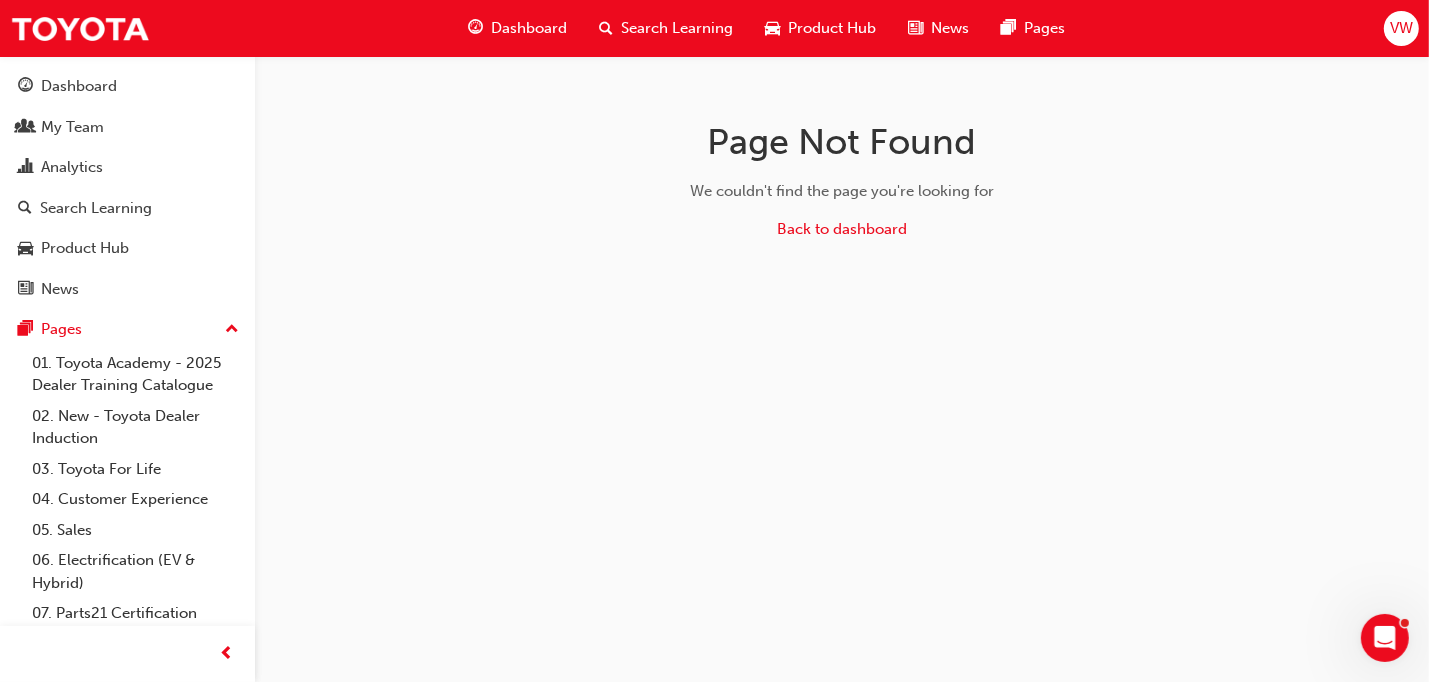 click on "VW" at bounding box center [1401, 28] 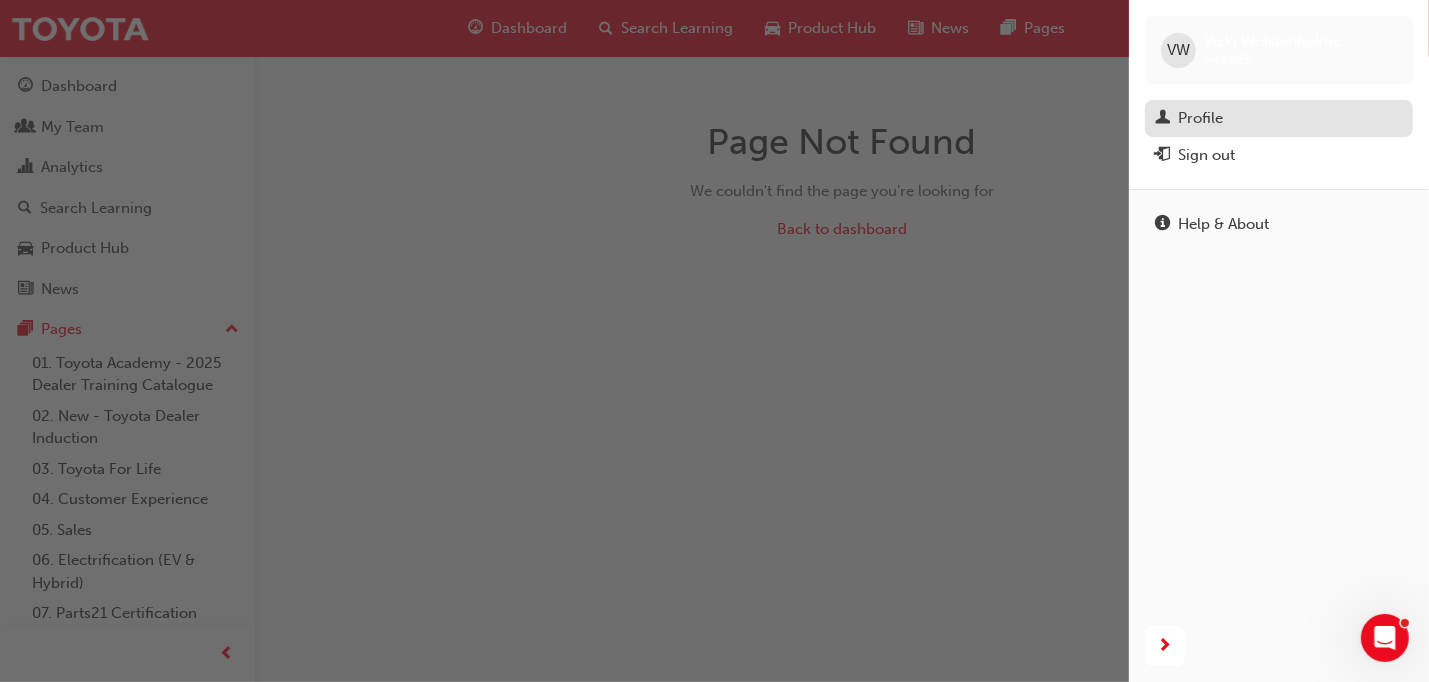 click on "Profile" at bounding box center (1279, 118) 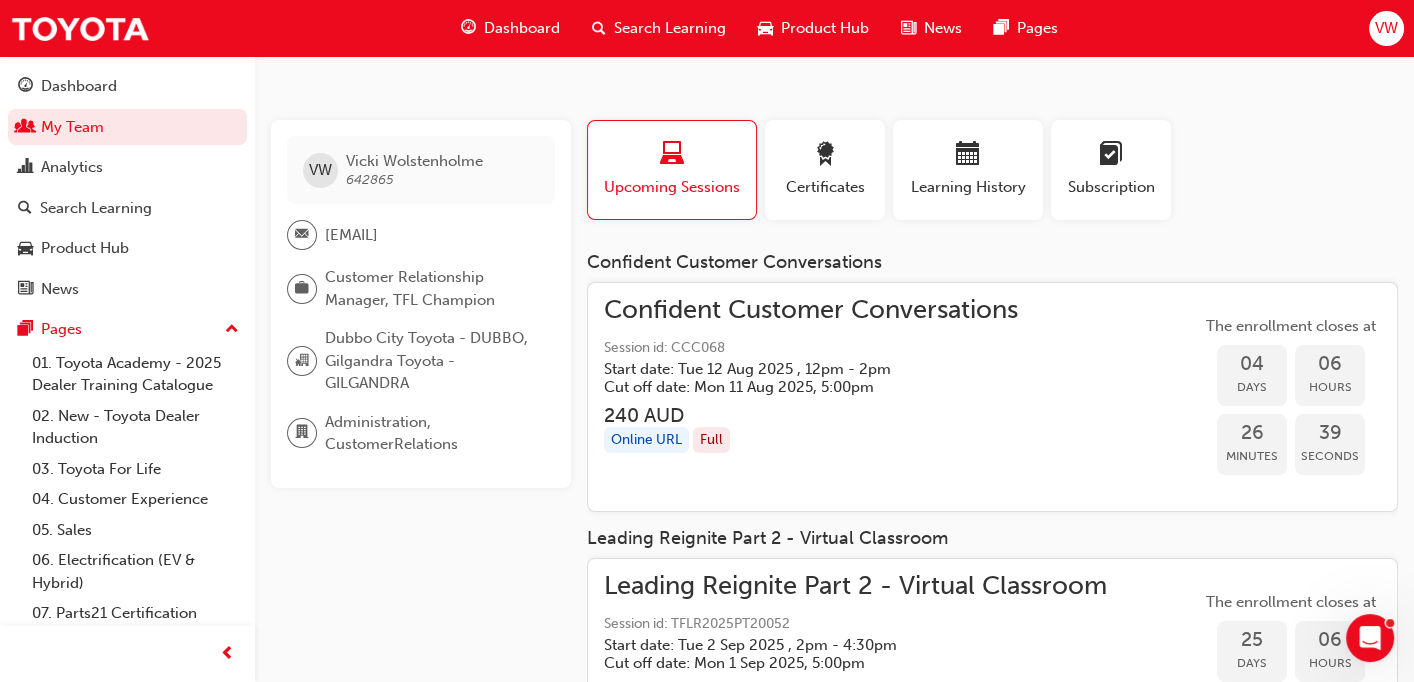 click on "VW" at bounding box center [1386, 28] 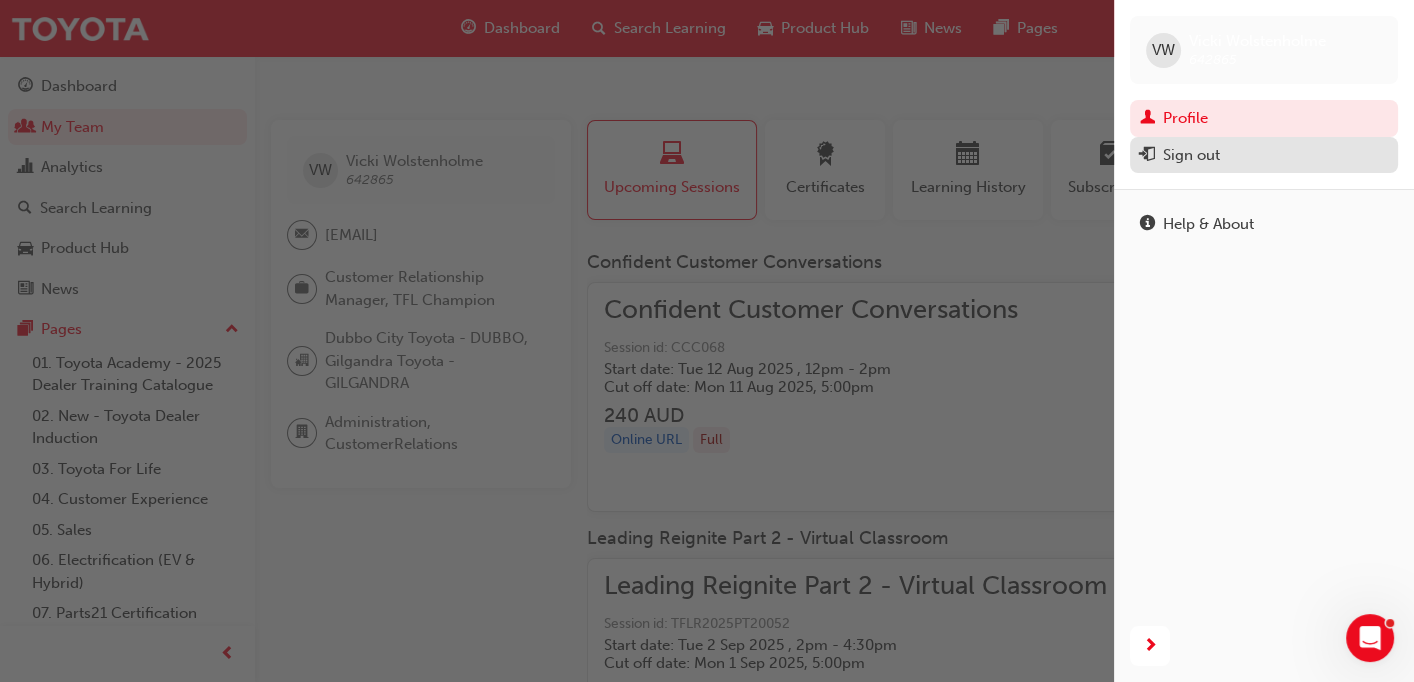click on "Sign out" at bounding box center [1191, 155] 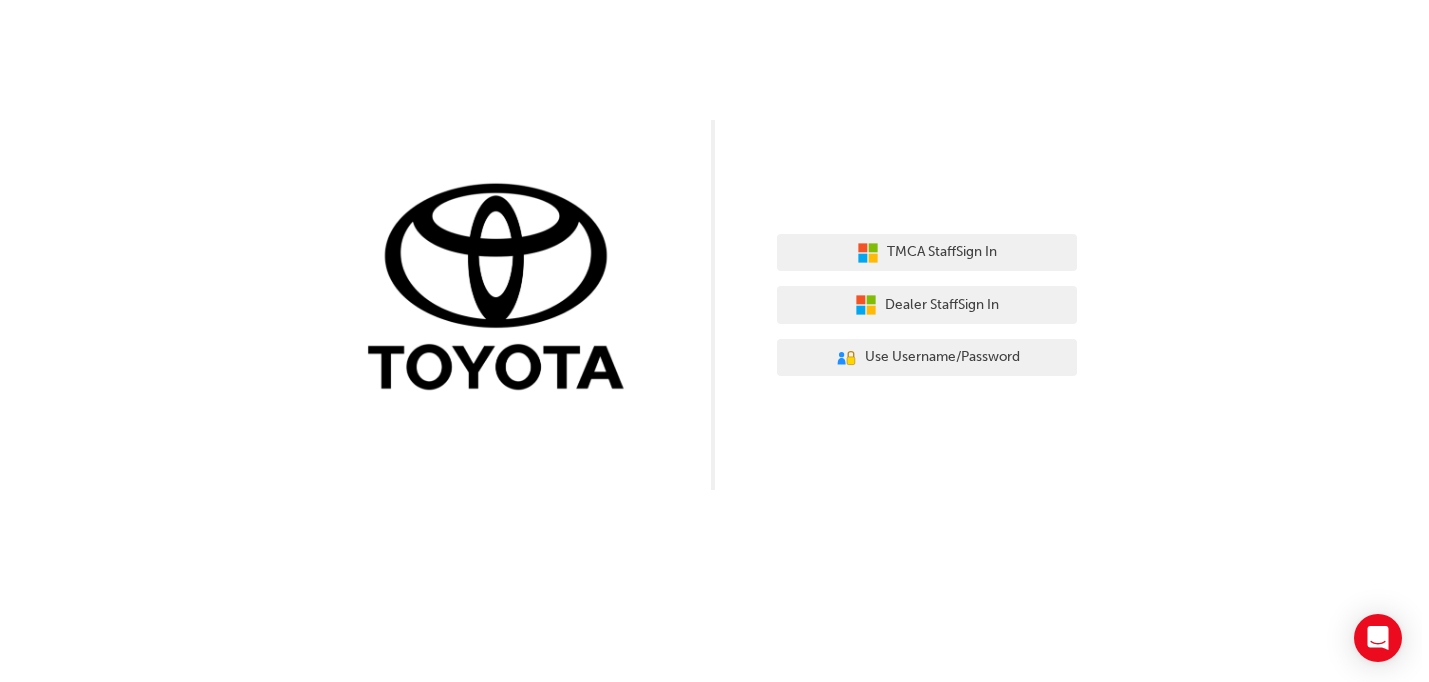 scroll, scrollTop: 0, scrollLeft: 0, axis: both 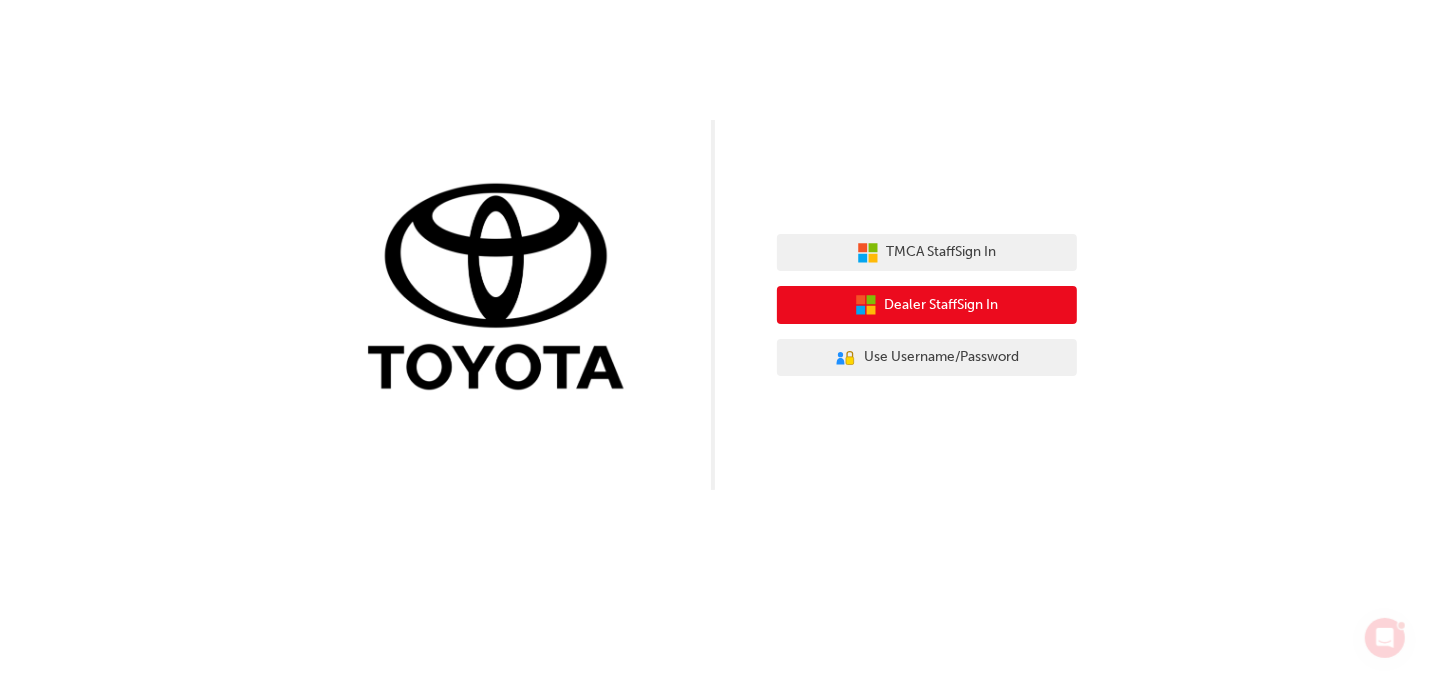 click on "Dealer Staff  Sign In" at bounding box center (942, 305) 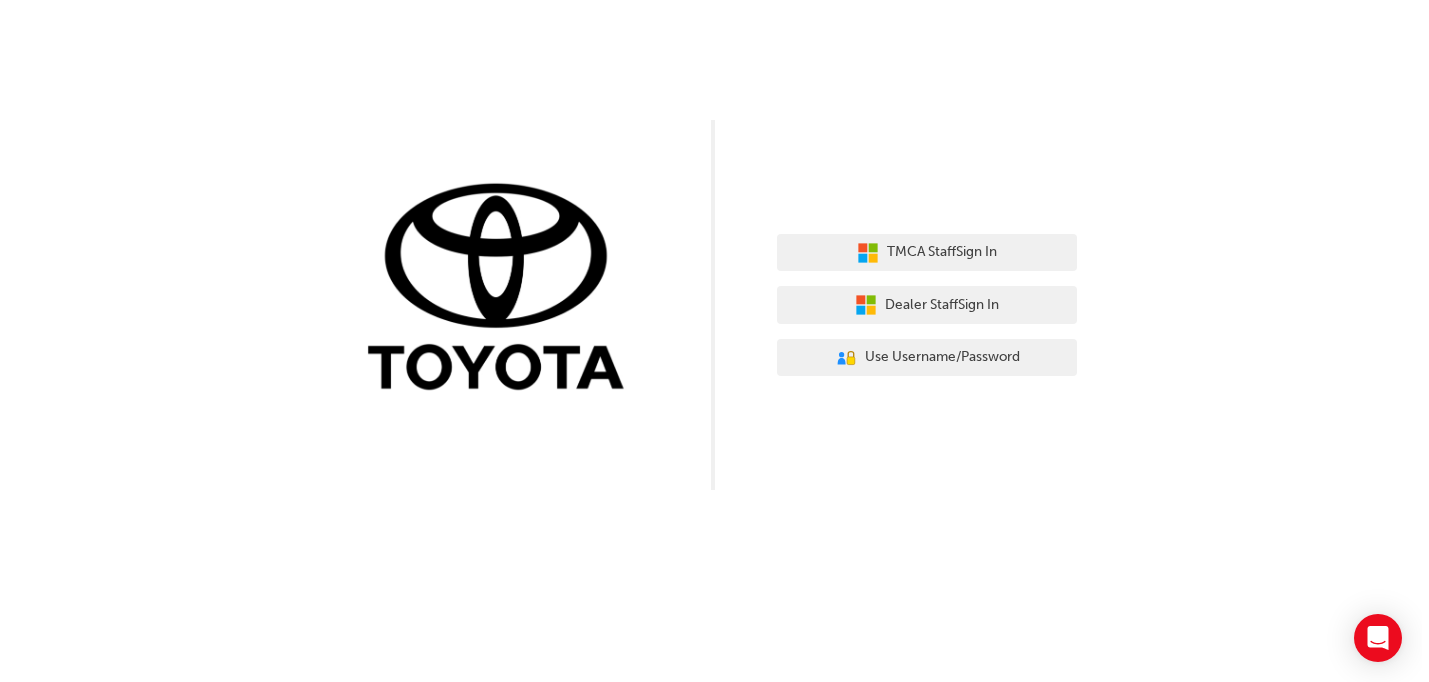 scroll, scrollTop: 0, scrollLeft: 0, axis: both 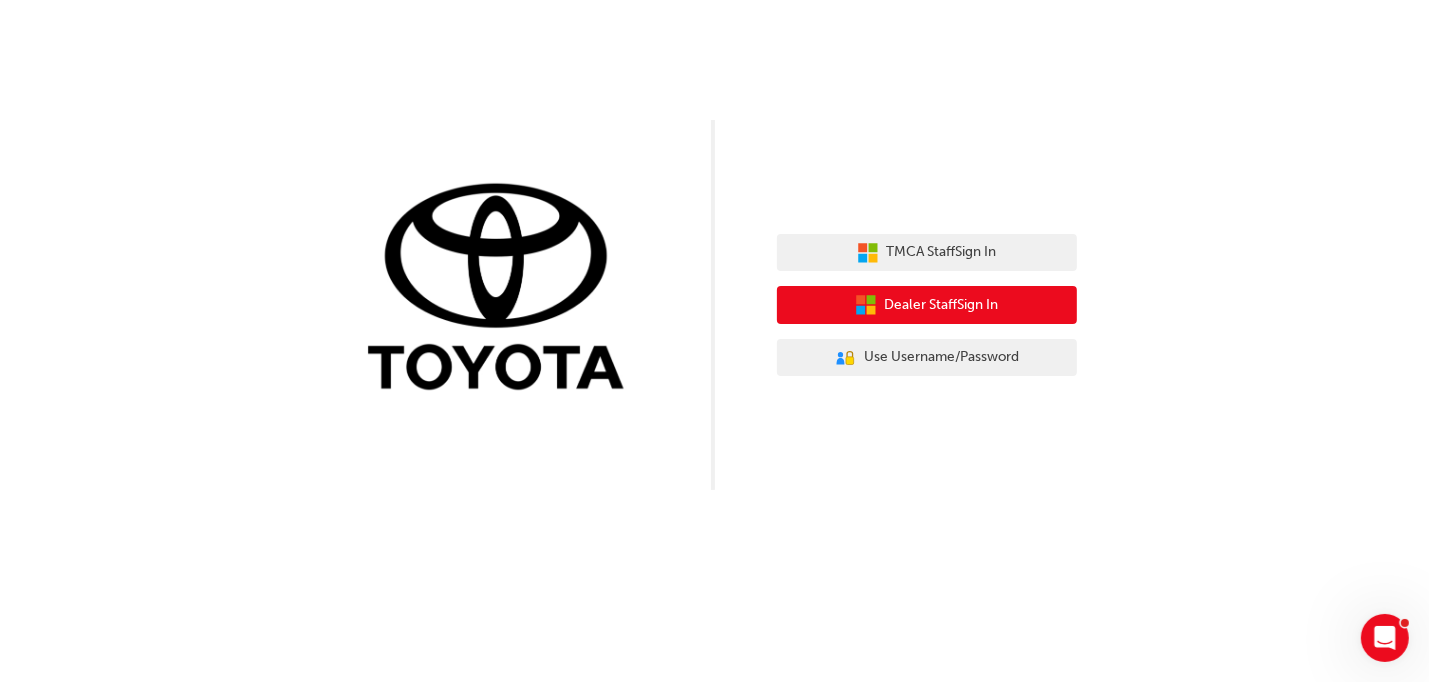 click on "Dealer Staff  Sign In" at bounding box center [942, 305] 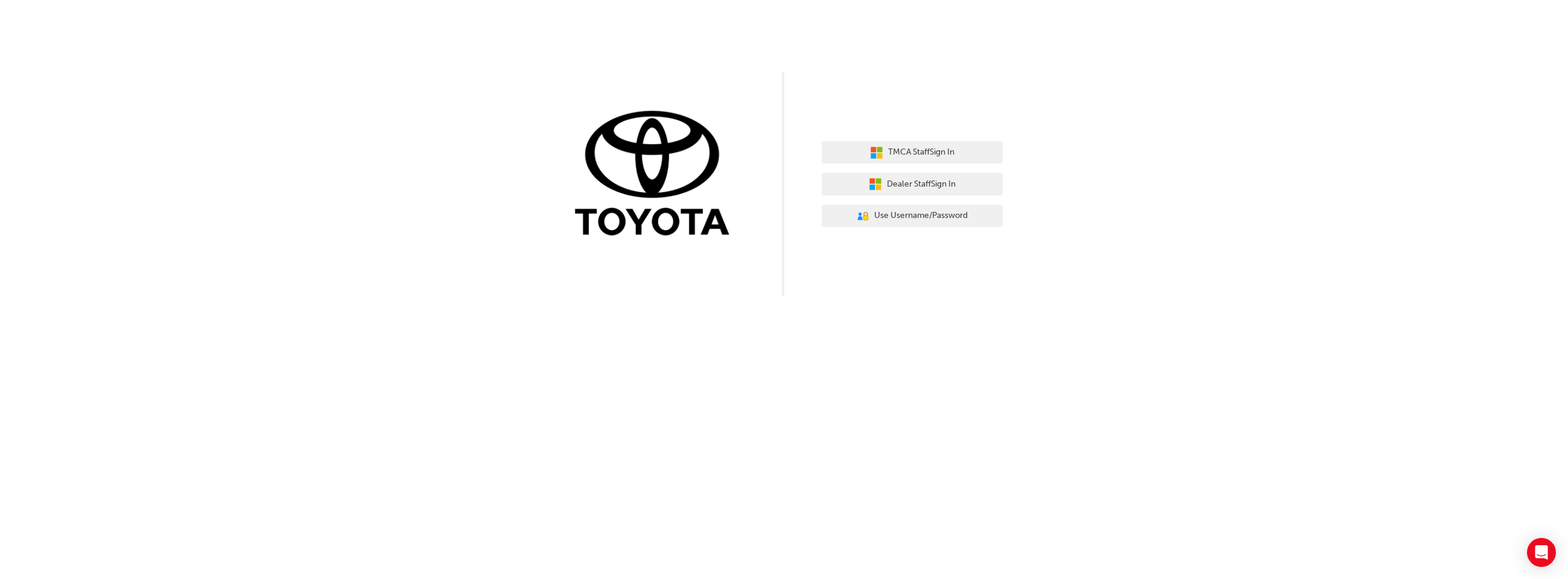 scroll, scrollTop: 0, scrollLeft: 0, axis: both 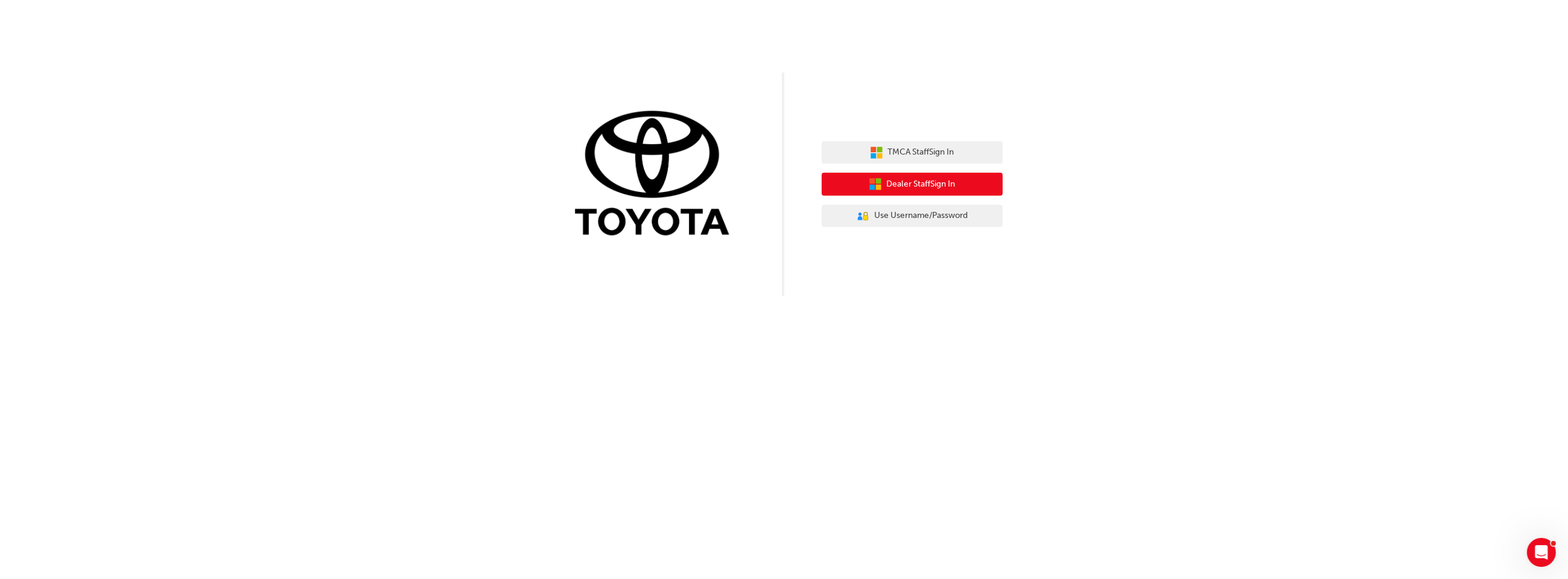 click on "Dealer Staff  Sign In" at bounding box center [912, 184] 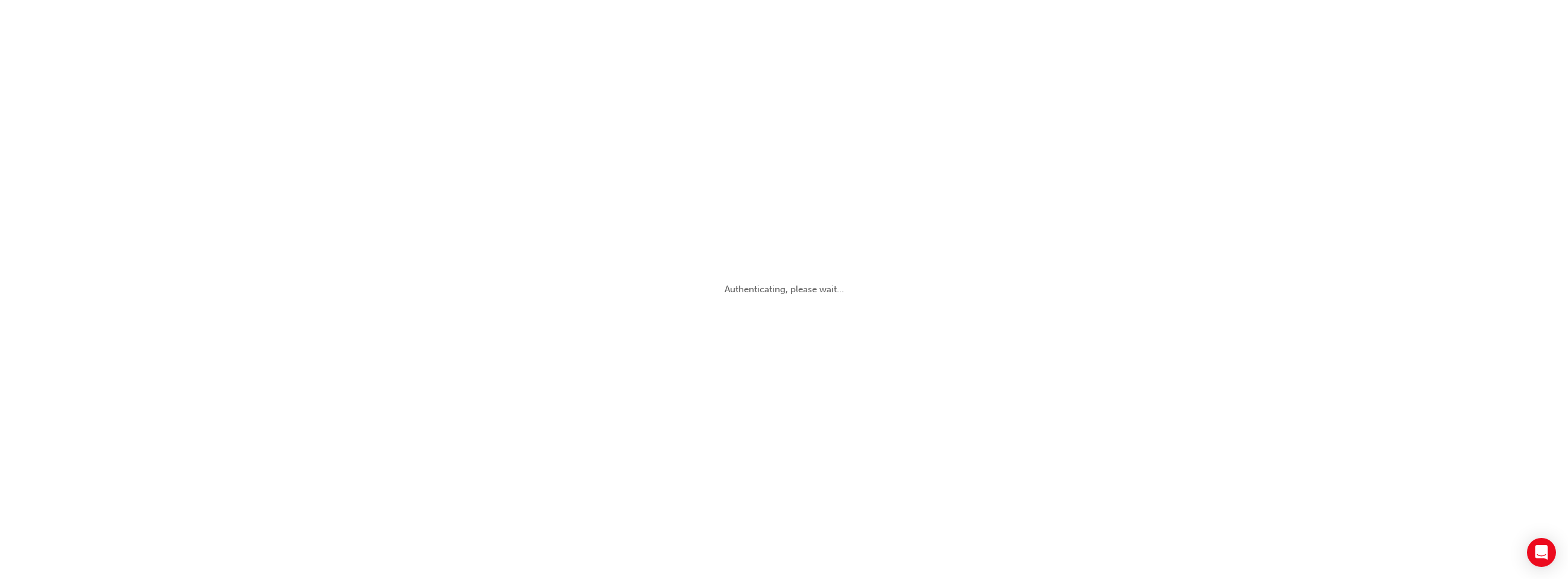 scroll, scrollTop: 0, scrollLeft: 0, axis: both 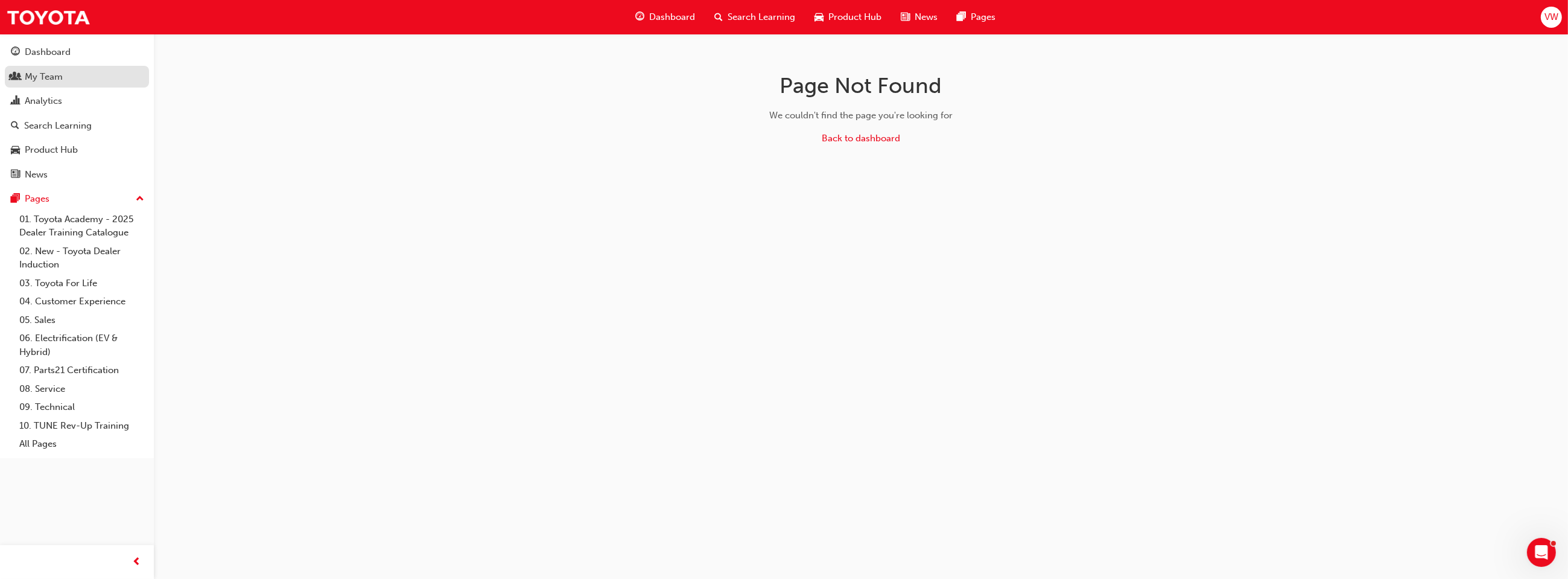 click on "My Team" at bounding box center [43, 77] 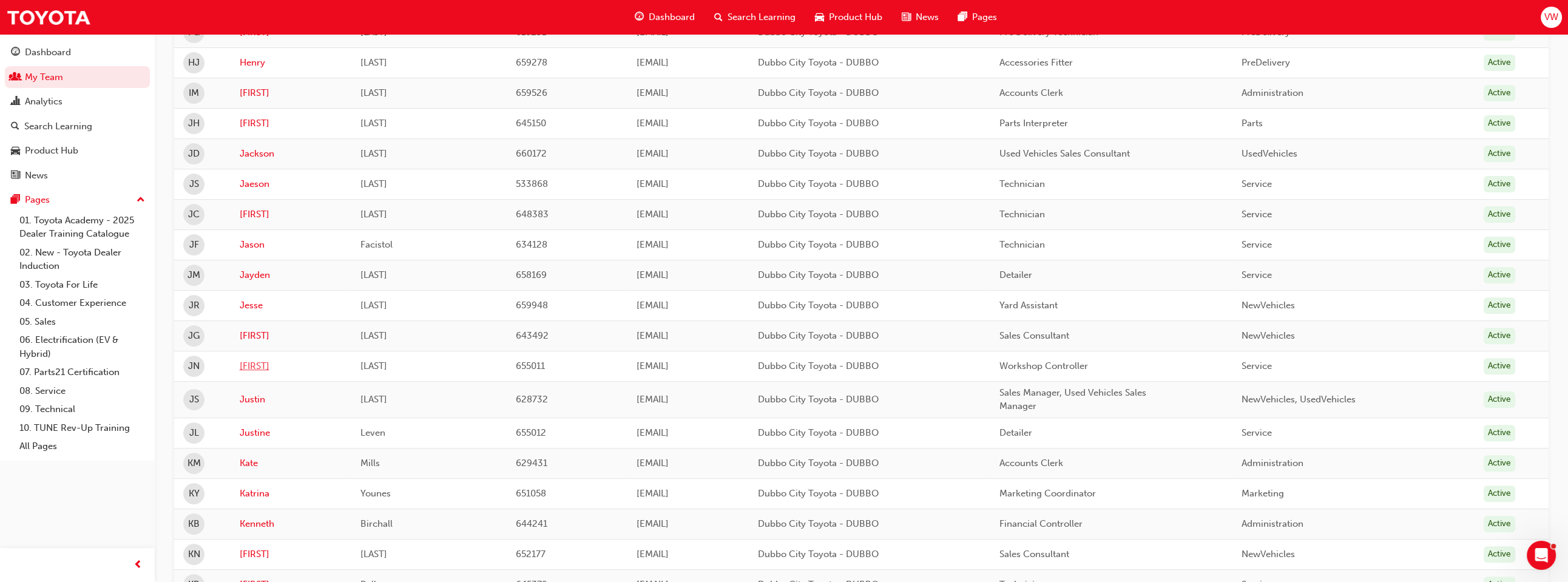 scroll, scrollTop: 1032, scrollLeft: 0, axis: vertical 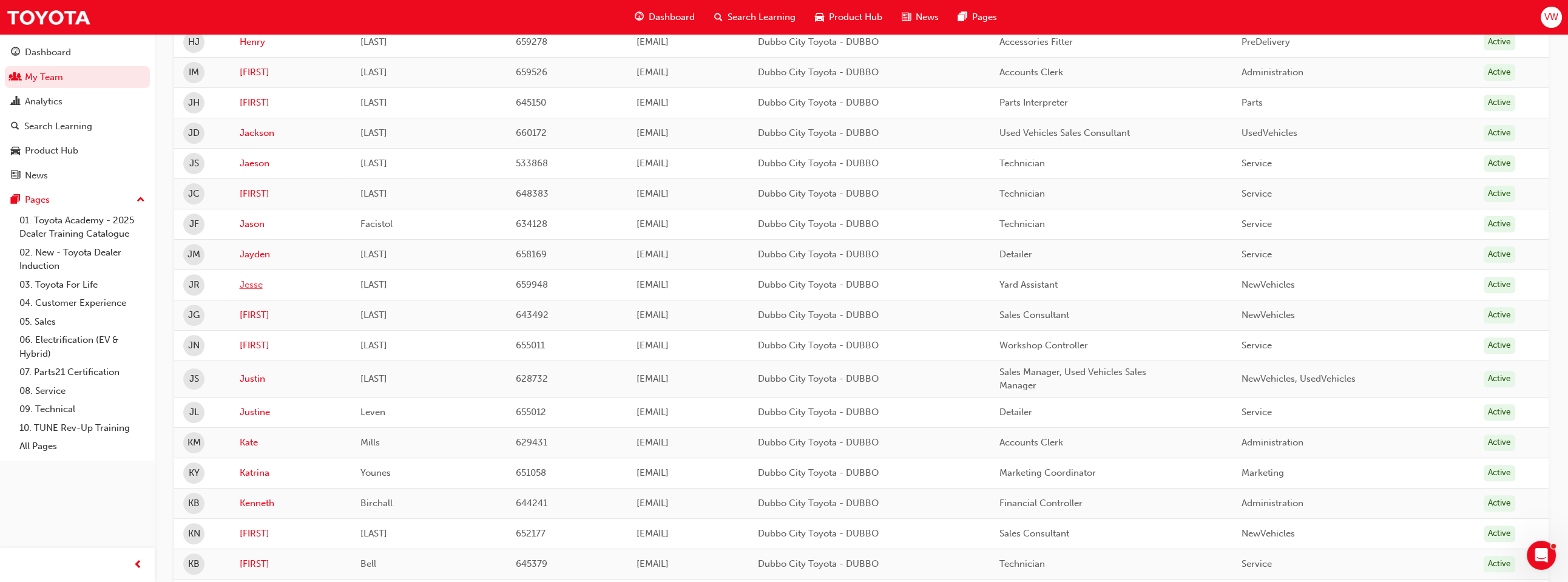 click on "Jesse" at bounding box center (291, 285) 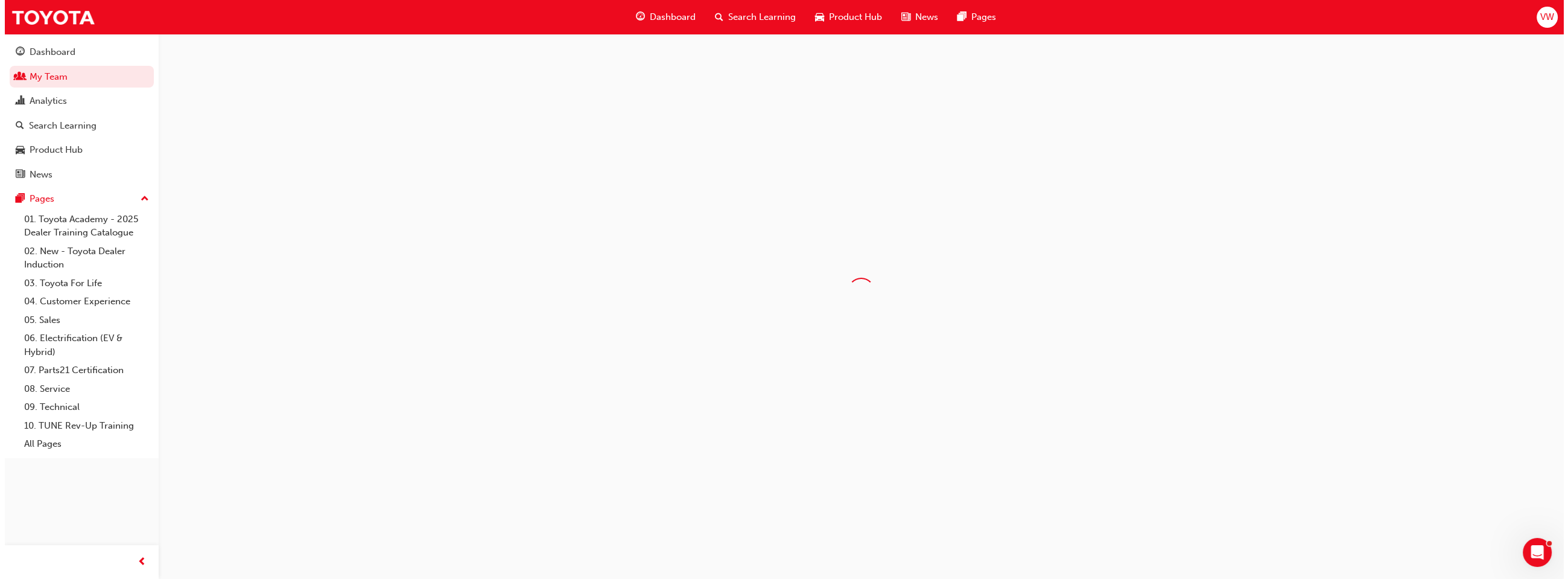 scroll, scrollTop: 0, scrollLeft: 0, axis: both 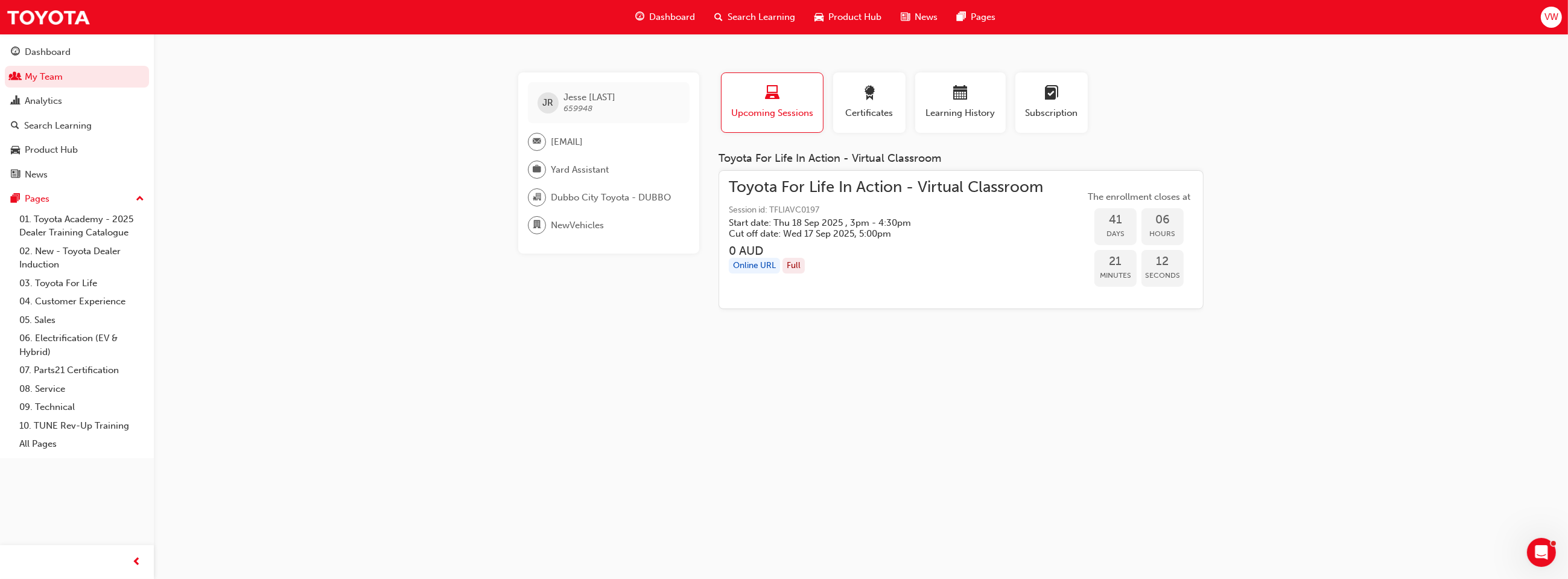 click on "VW" at bounding box center (1551, 17) 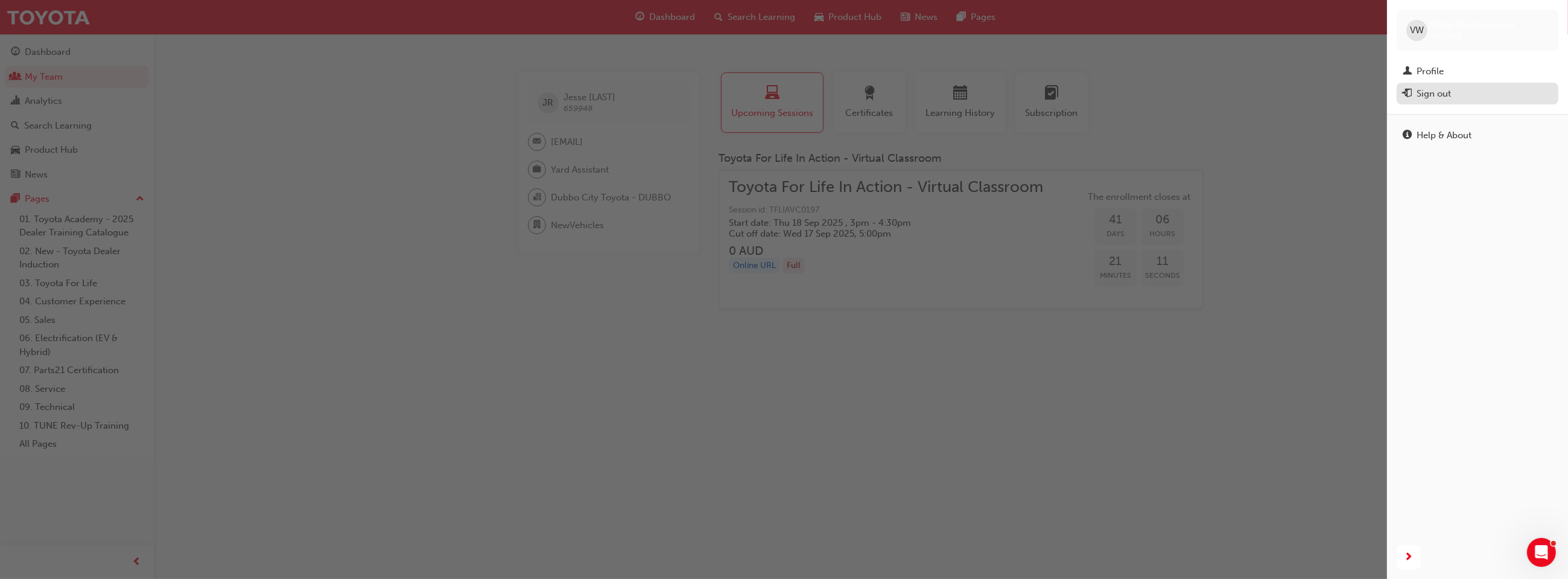 click on "Sign out" at bounding box center (1433, 94) 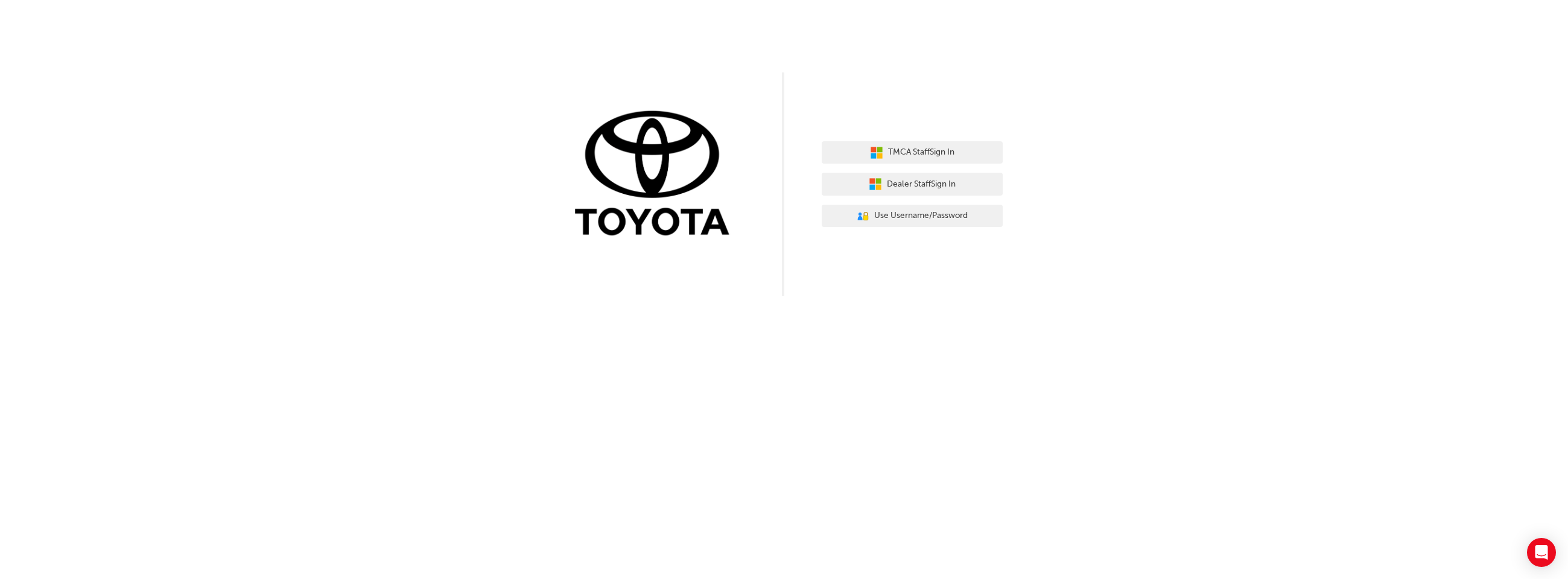 scroll, scrollTop: 0, scrollLeft: 0, axis: both 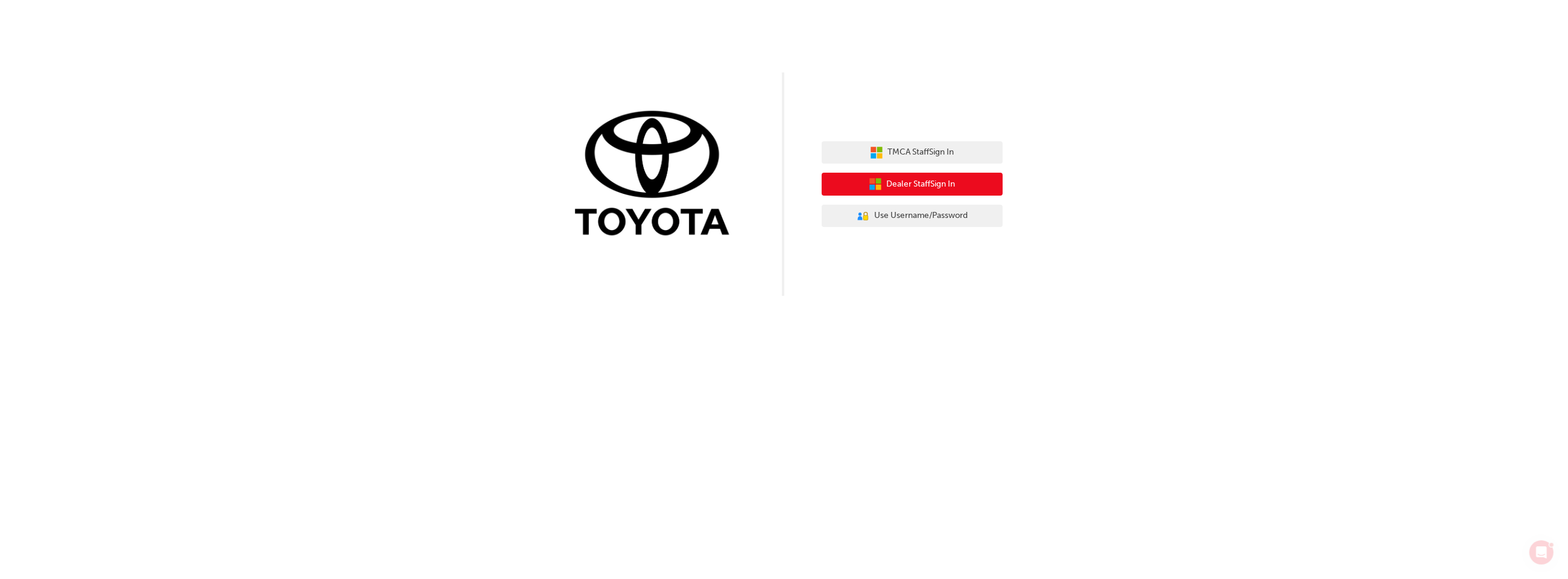click on "Dealer Staff  Sign In" at bounding box center [912, 184] 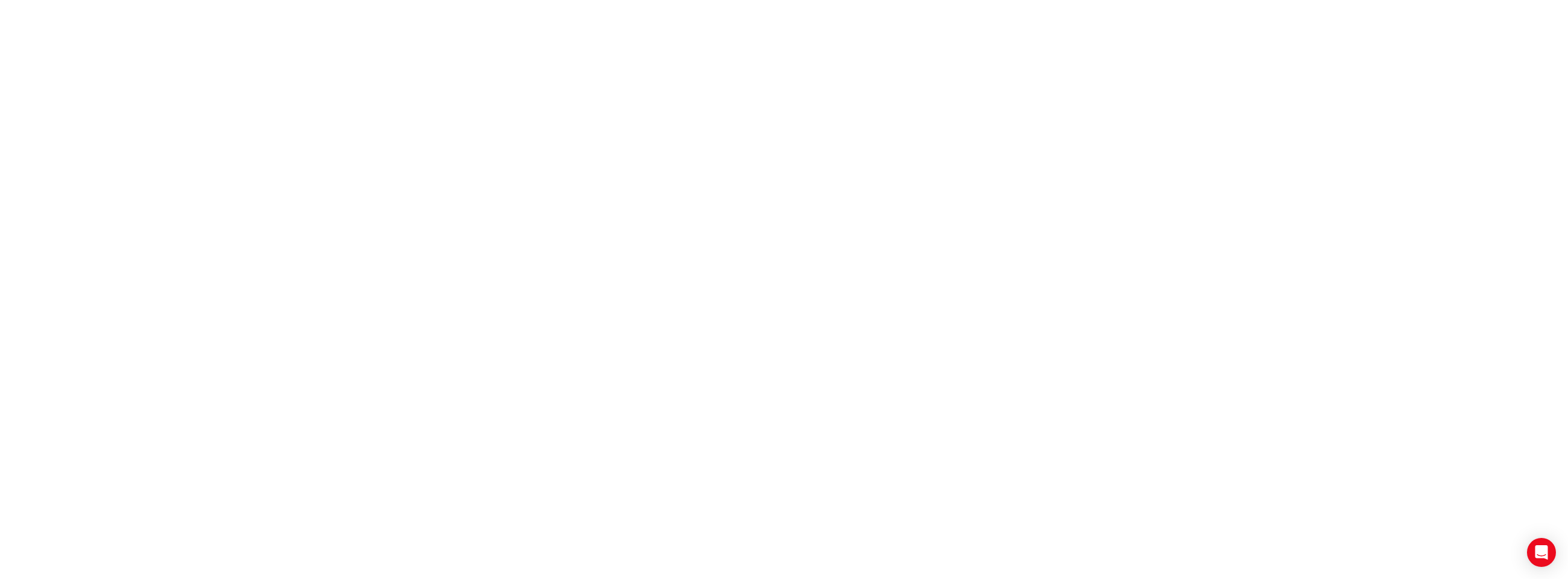 scroll, scrollTop: 0, scrollLeft: 0, axis: both 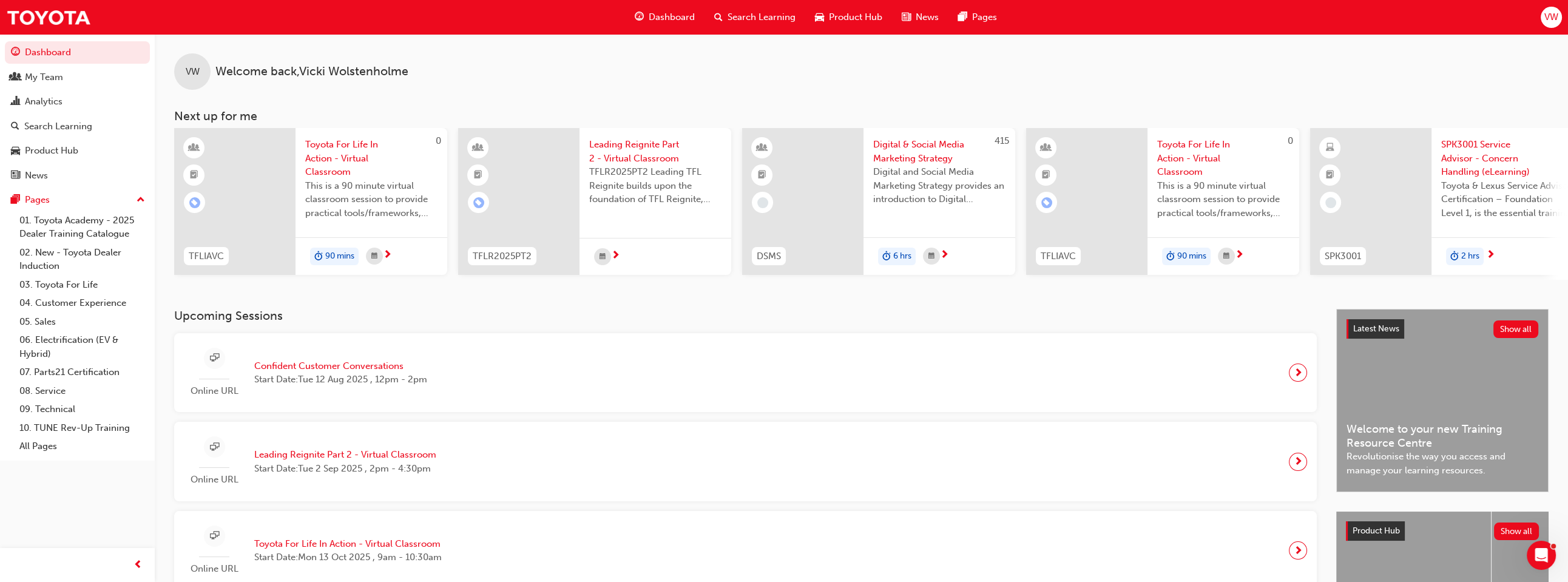 click on "VW" at bounding box center (1551, 17) 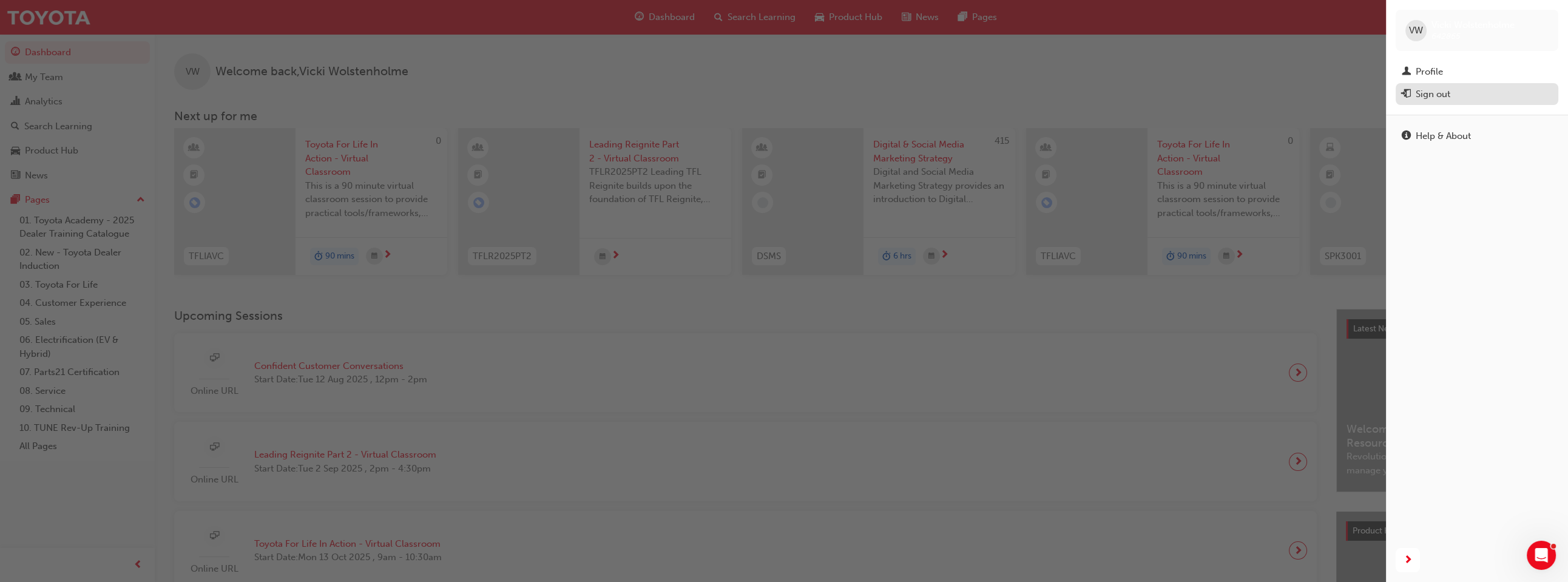 click on "Sign out" at bounding box center [1433, 94] 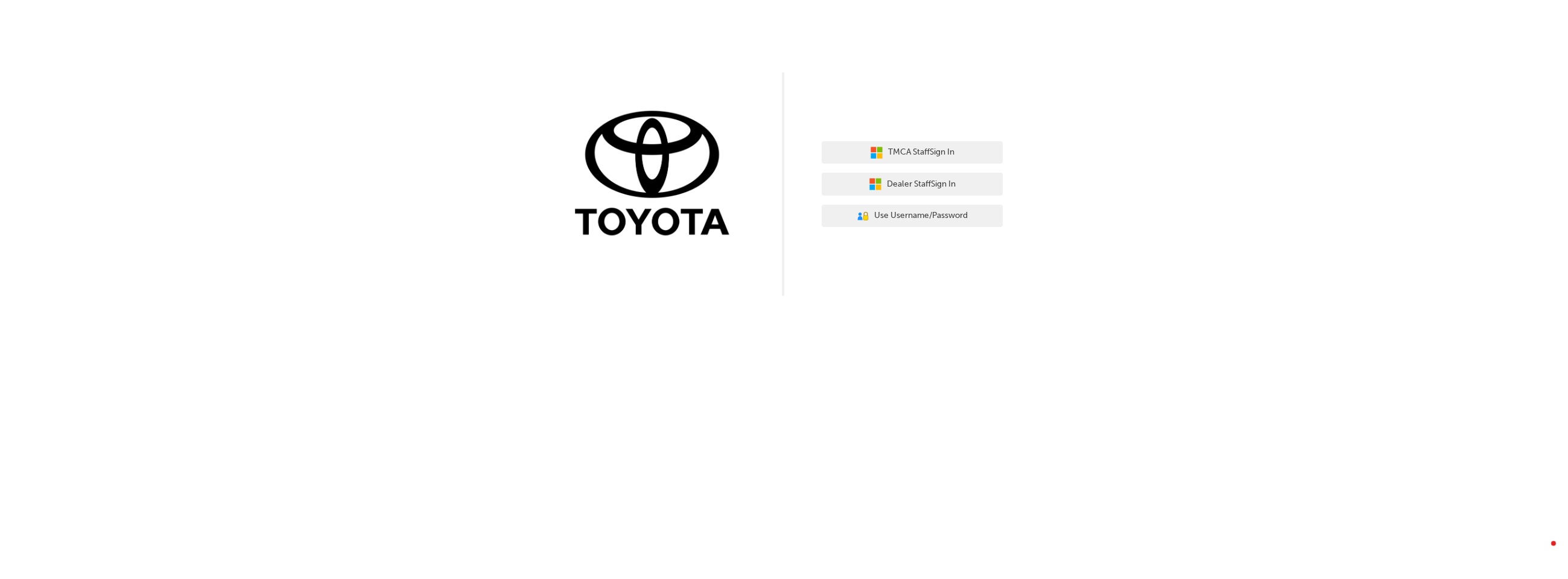 scroll, scrollTop: 0, scrollLeft: 0, axis: both 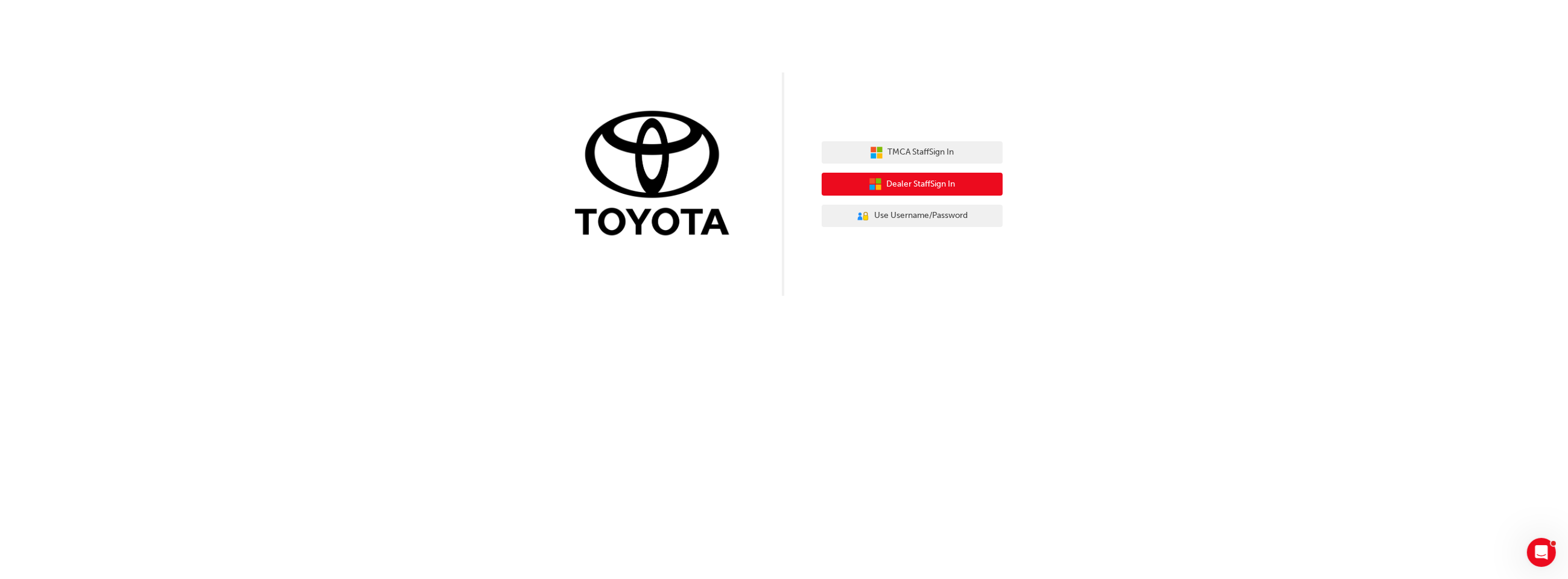 click on "Dealer Staff  Sign In" at bounding box center (921, 184) 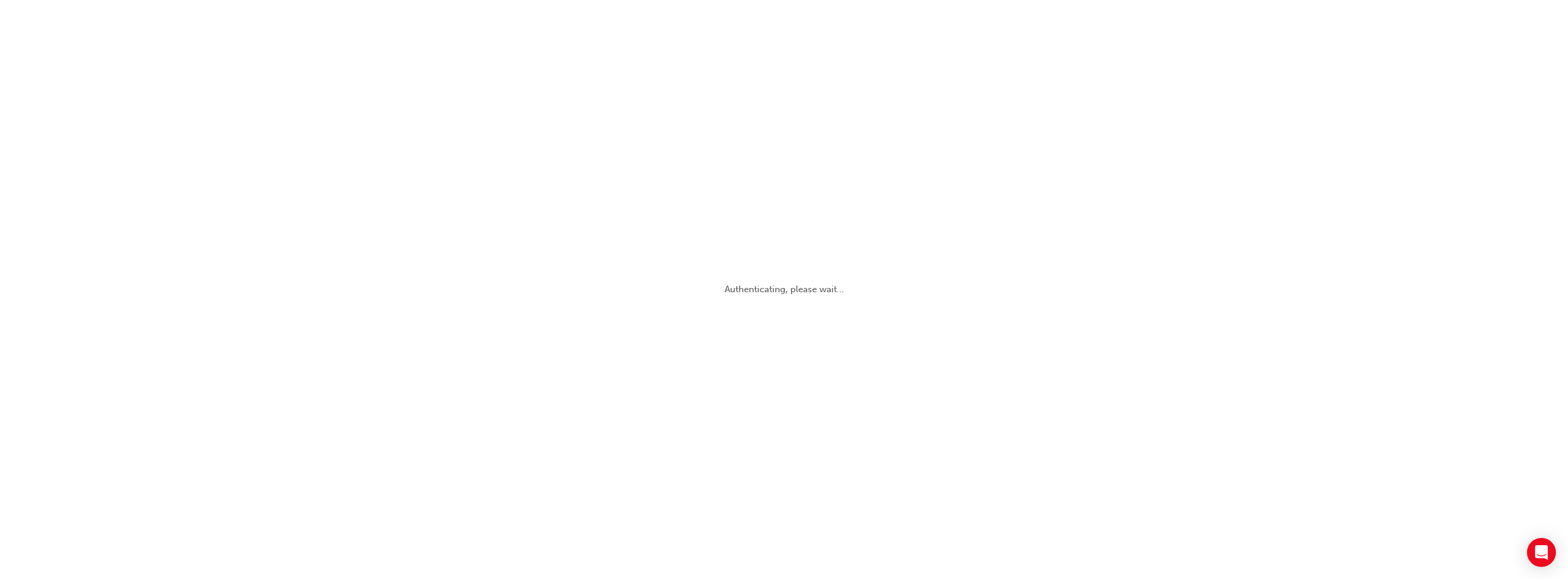 scroll, scrollTop: 0, scrollLeft: 0, axis: both 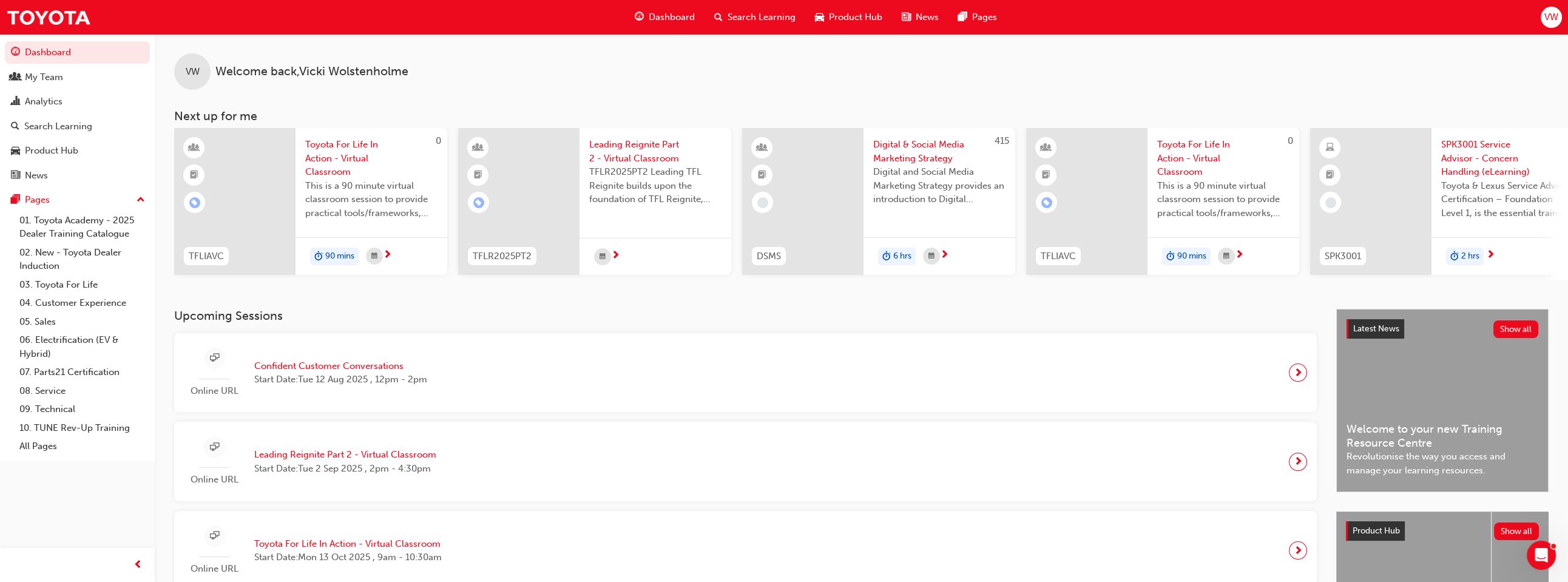 click at bounding box center [1541, 555] 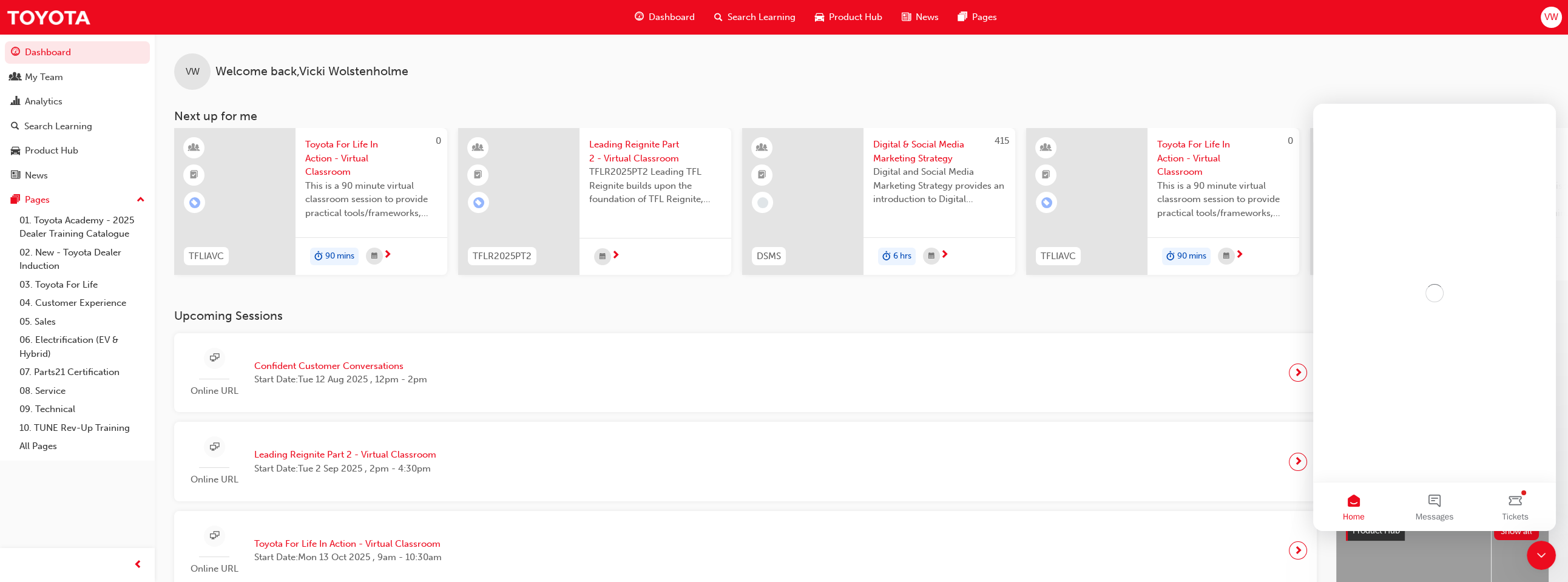 scroll, scrollTop: 0, scrollLeft: 0, axis: both 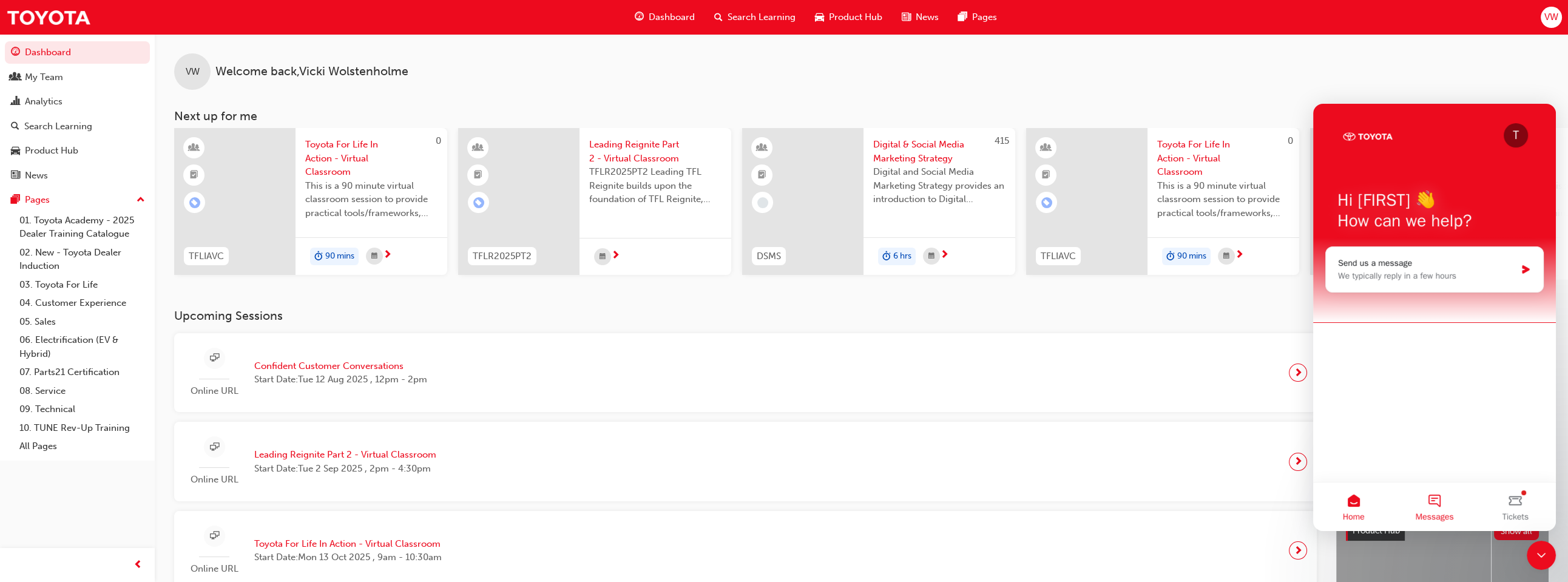 click on "Messages" at bounding box center (1434, 507) 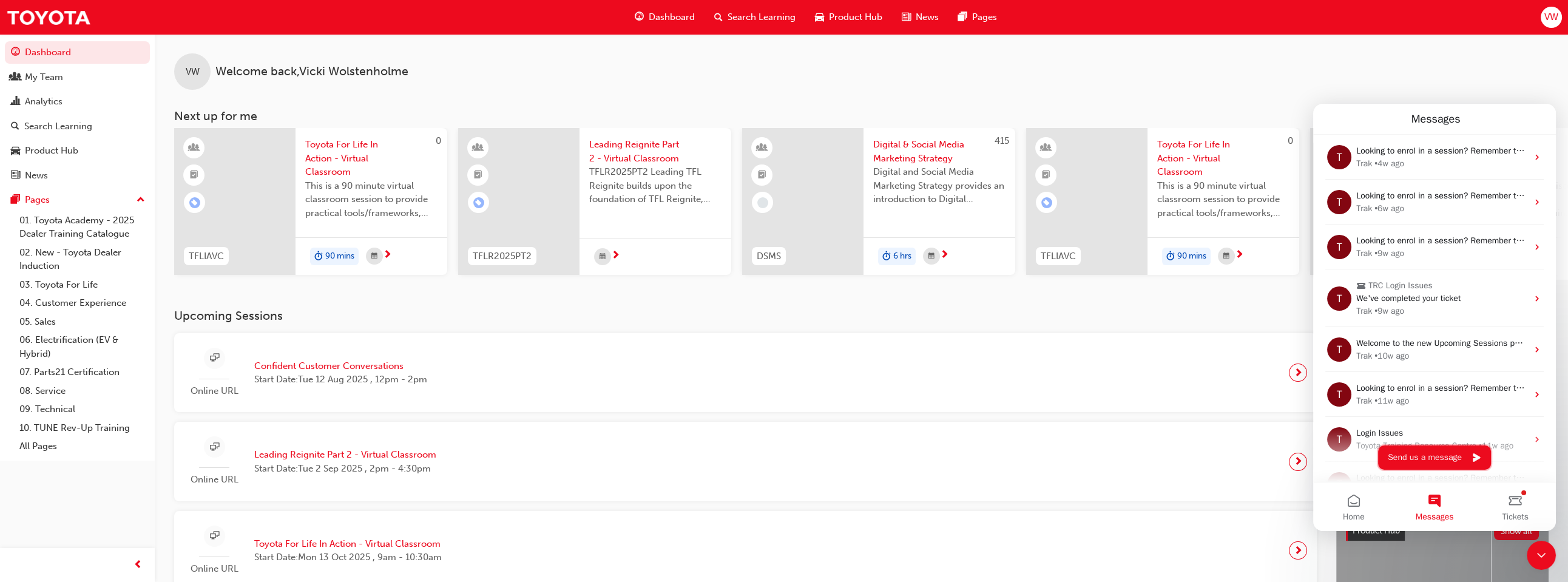 click on "Send us a message" at bounding box center [1435, 458] 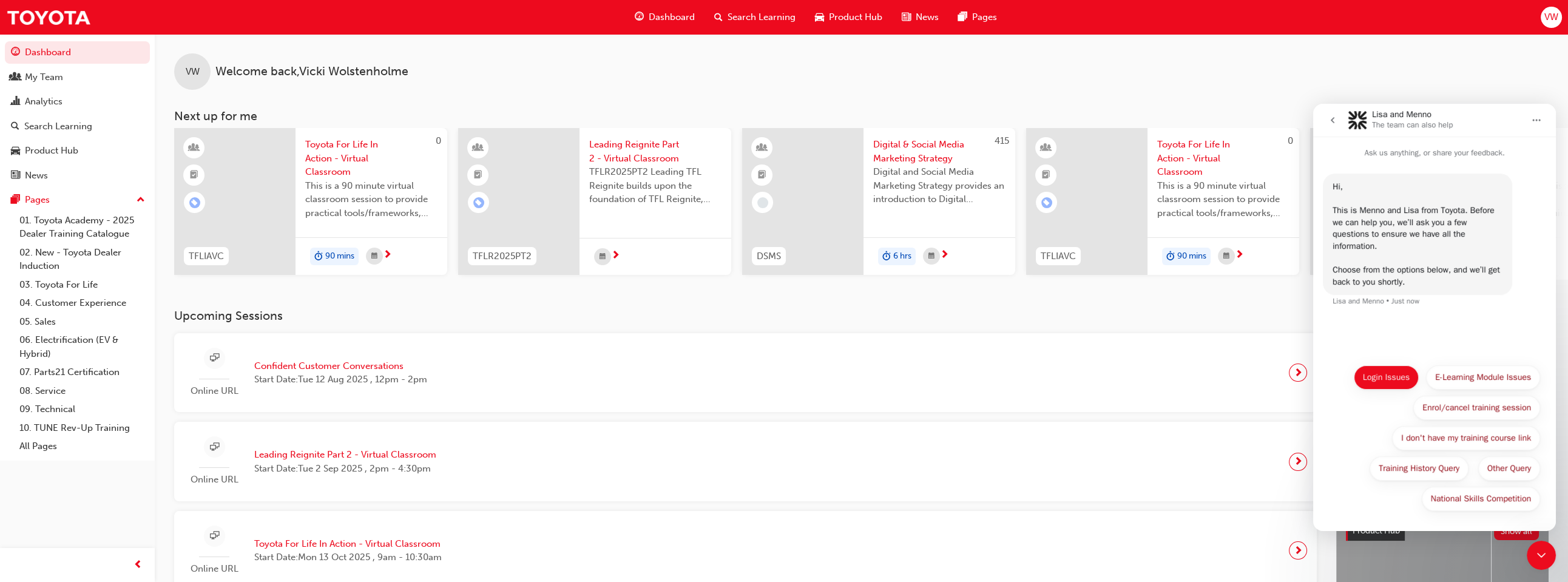 click on "Login Issues" at bounding box center [1386, 377] 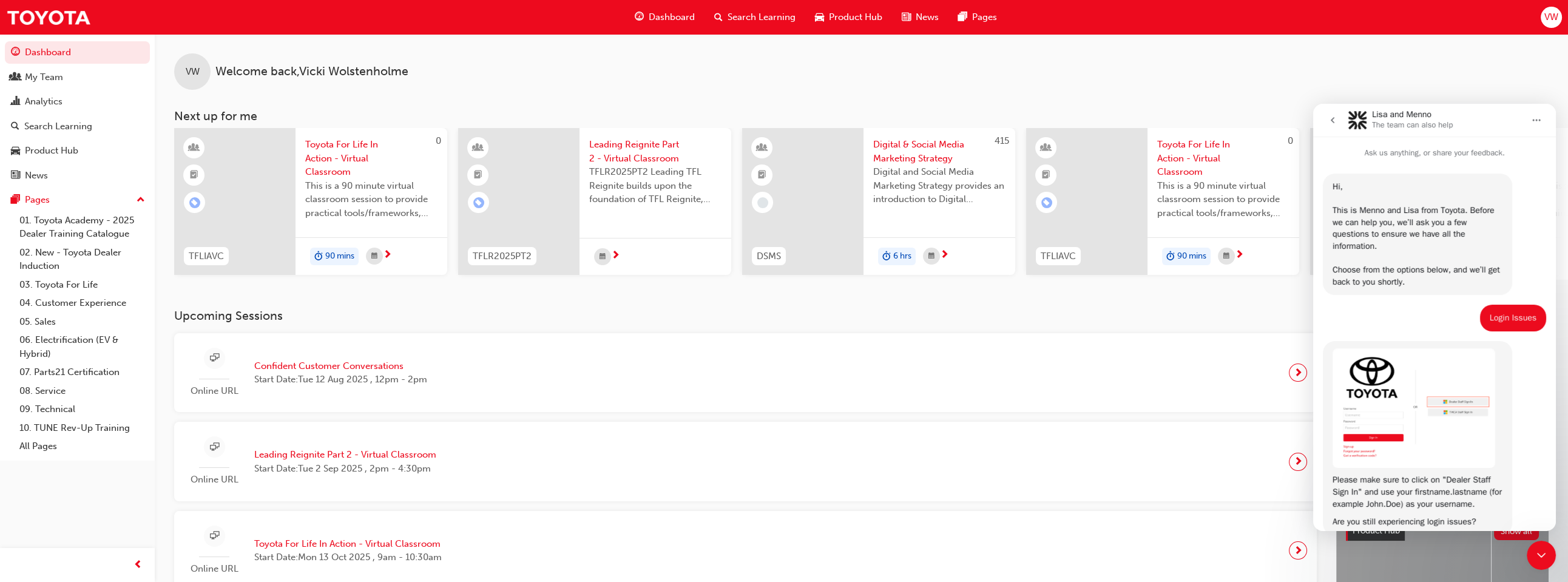 scroll, scrollTop: 72, scrollLeft: 0, axis: vertical 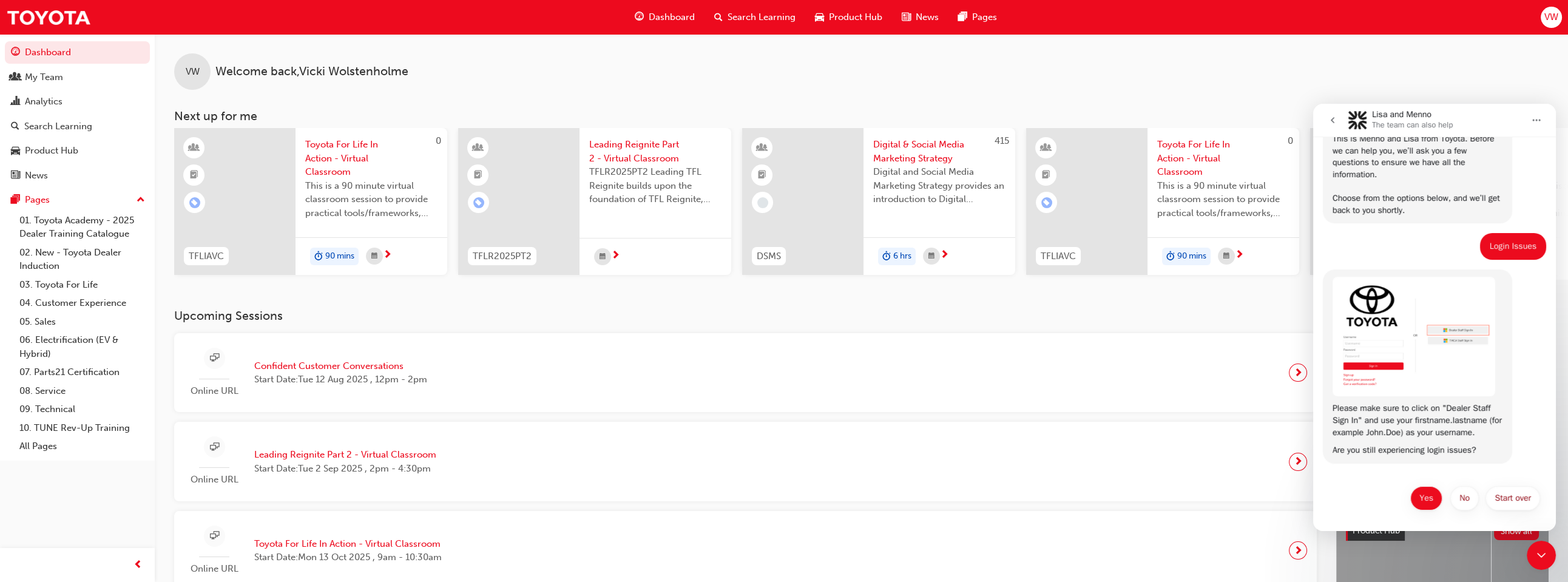 click on "Yes" at bounding box center [1426, 498] 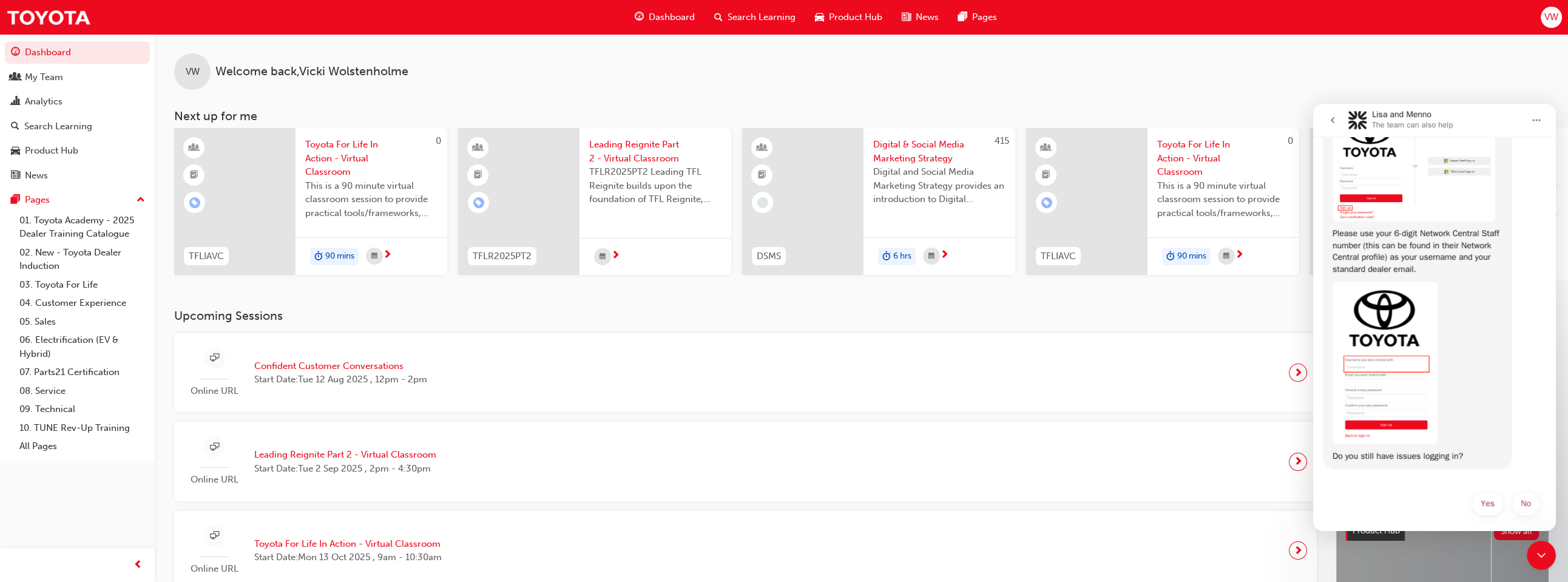 scroll, scrollTop: 528, scrollLeft: 0, axis: vertical 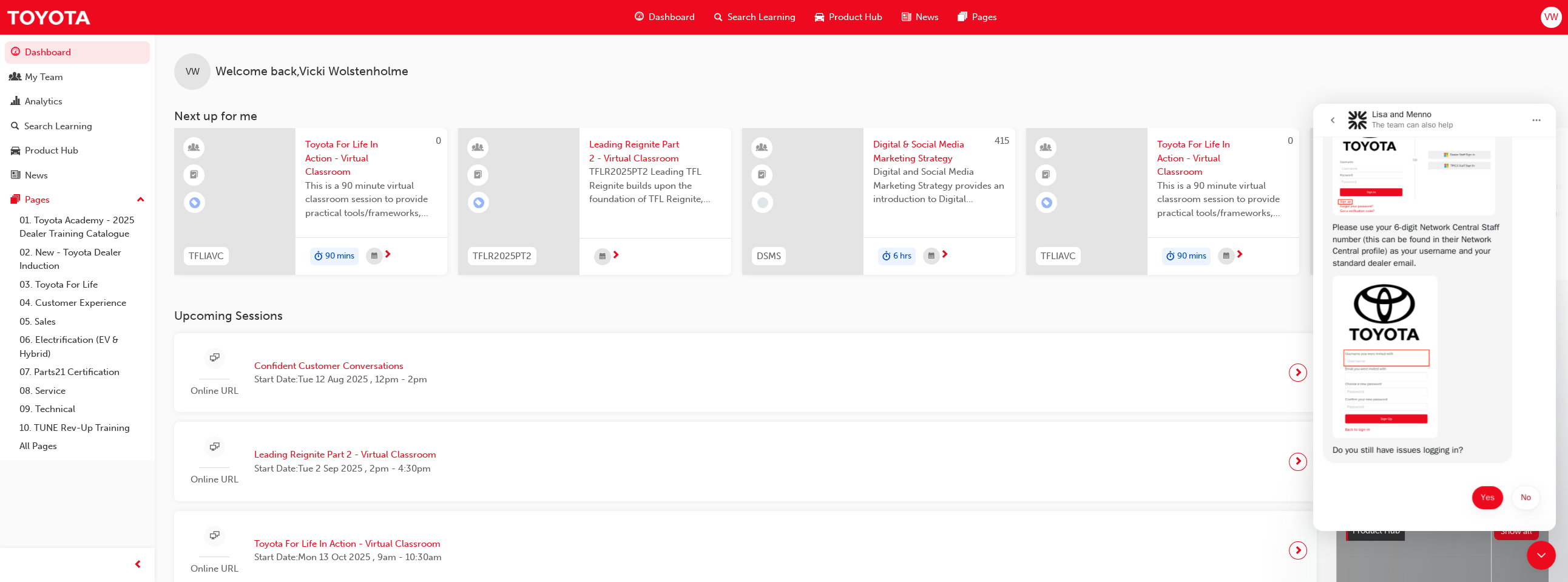 click on "Yes" at bounding box center (1487, 498) 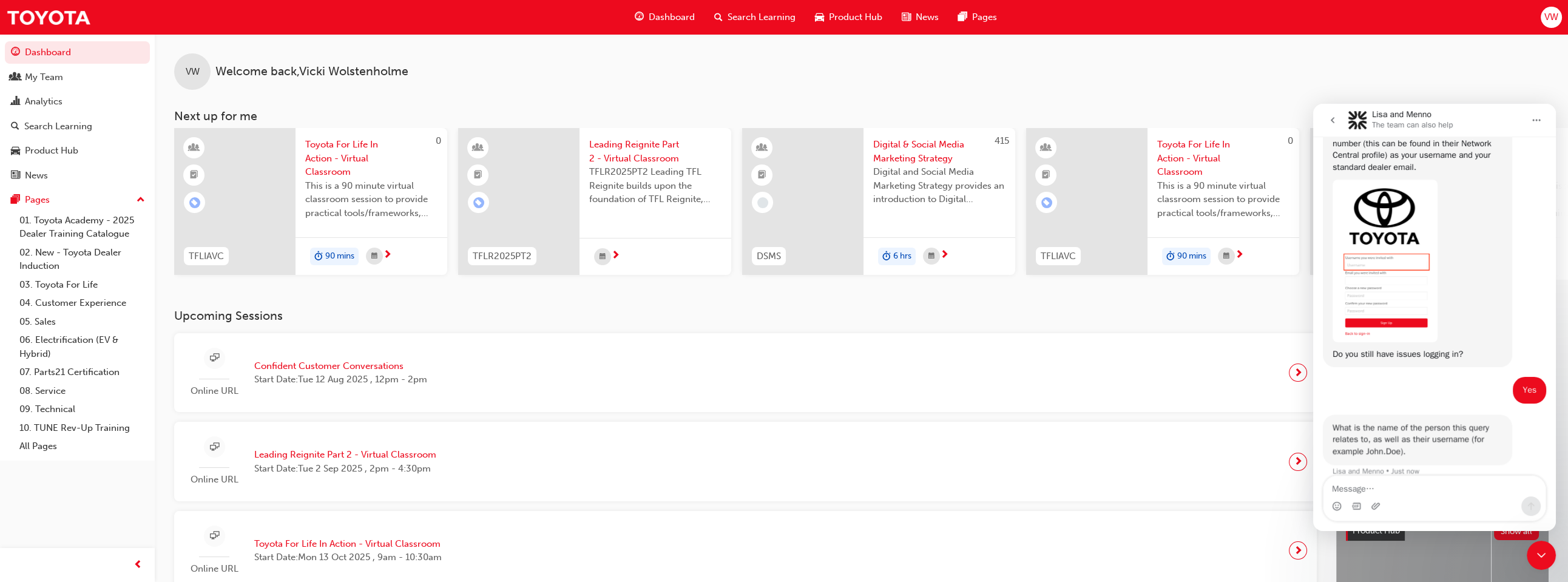 scroll, scrollTop: 637, scrollLeft: 0, axis: vertical 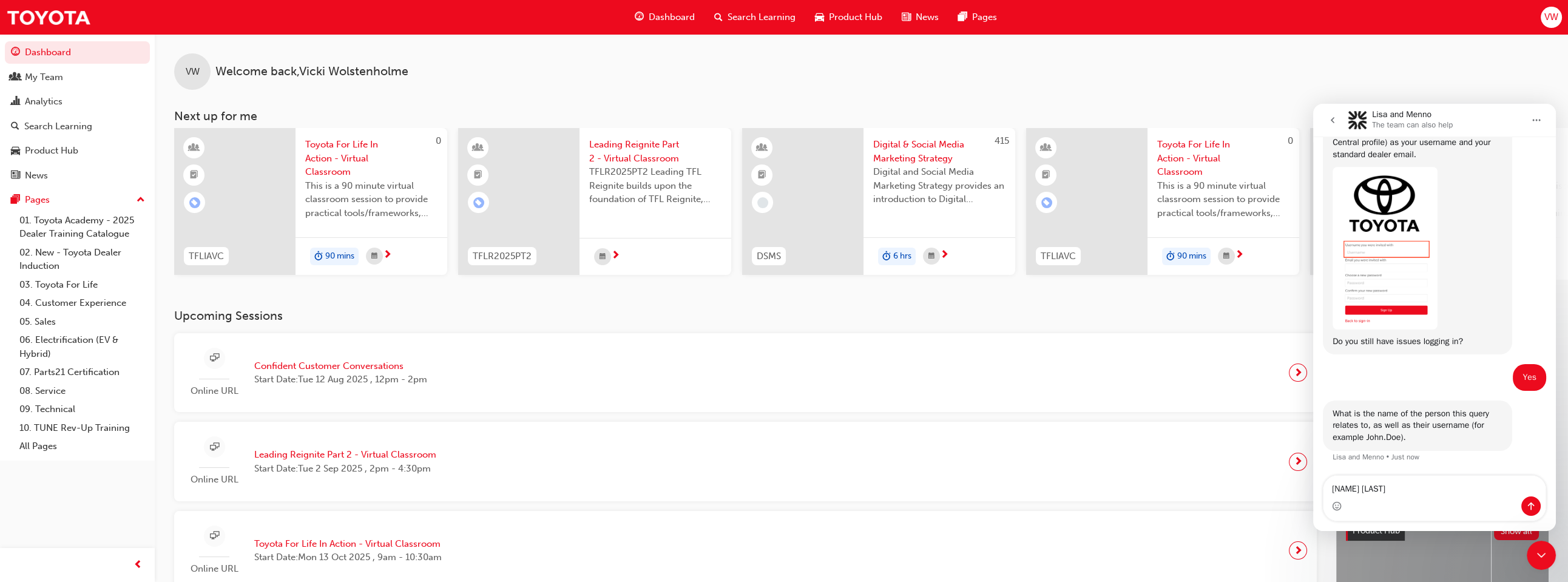type on "[FIRST] [LAST]" 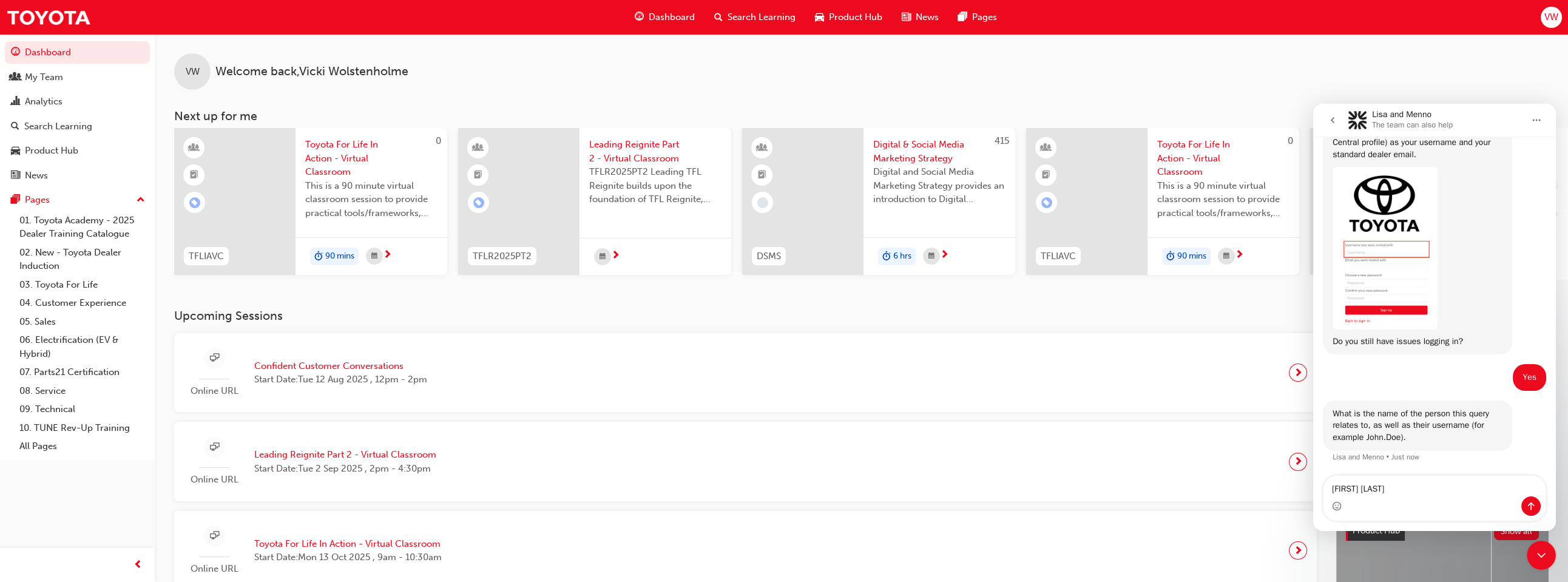 type 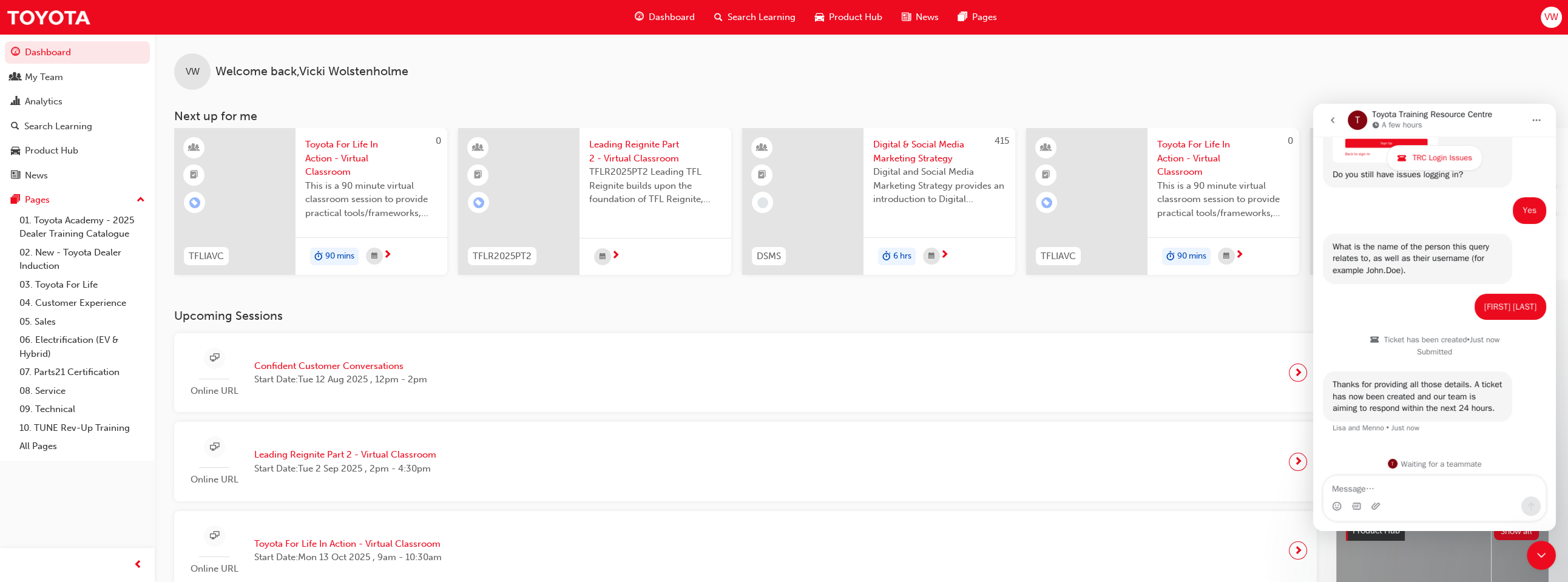 scroll, scrollTop: 842, scrollLeft: 0, axis: vertical 